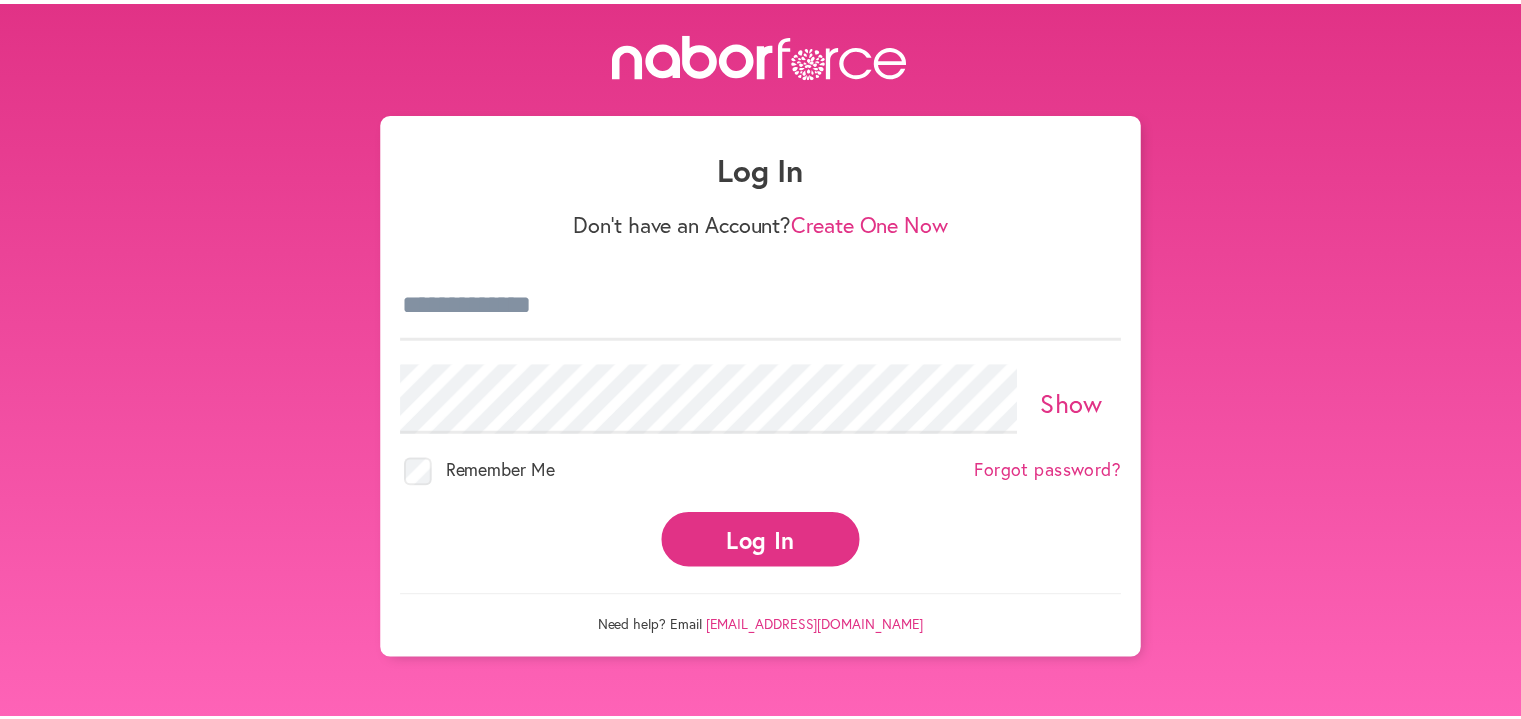 scroll, scrollTop: 0, scrollLeft: 0, axis: both 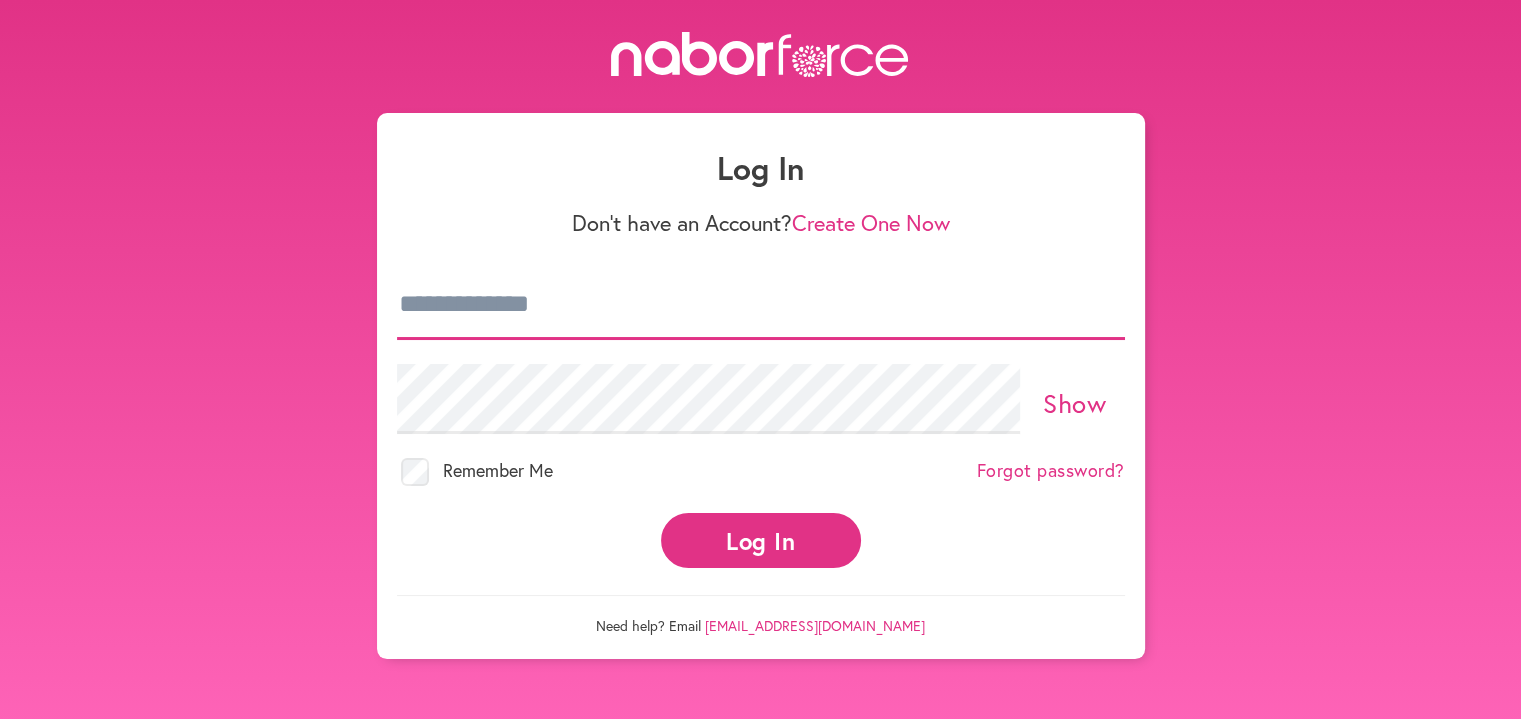 click at bounding box center [761, 305] 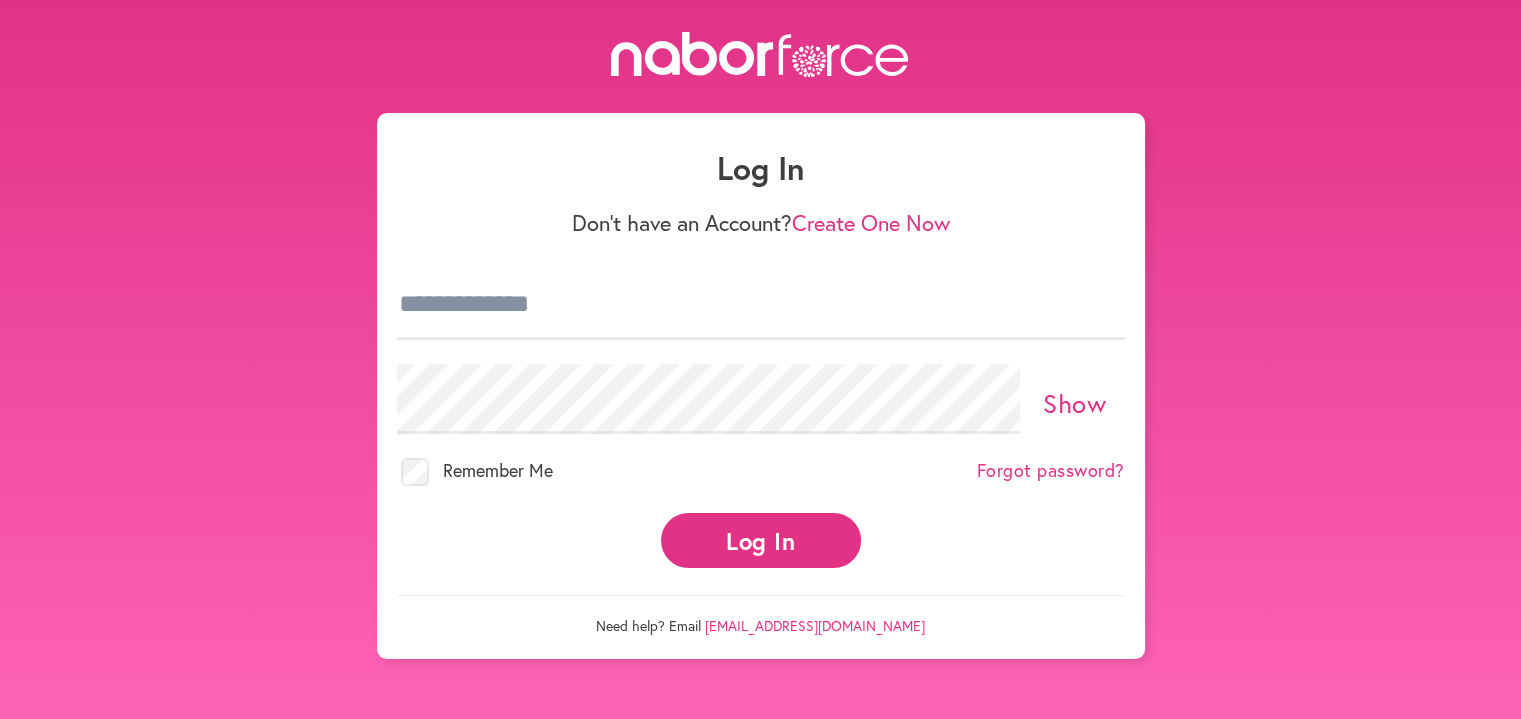 click on "Log In" at bounding box center [761, 540] 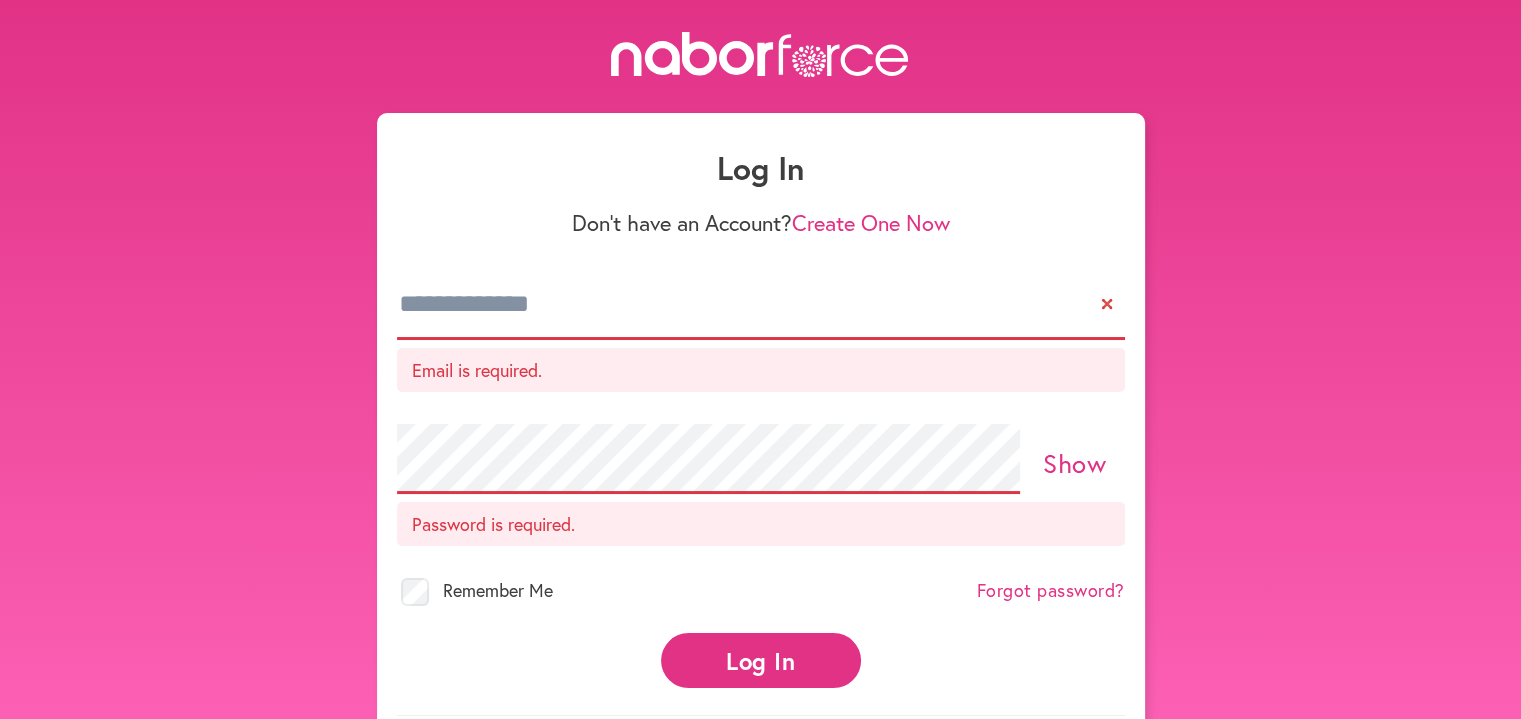 click at bounding box center [761, 305] 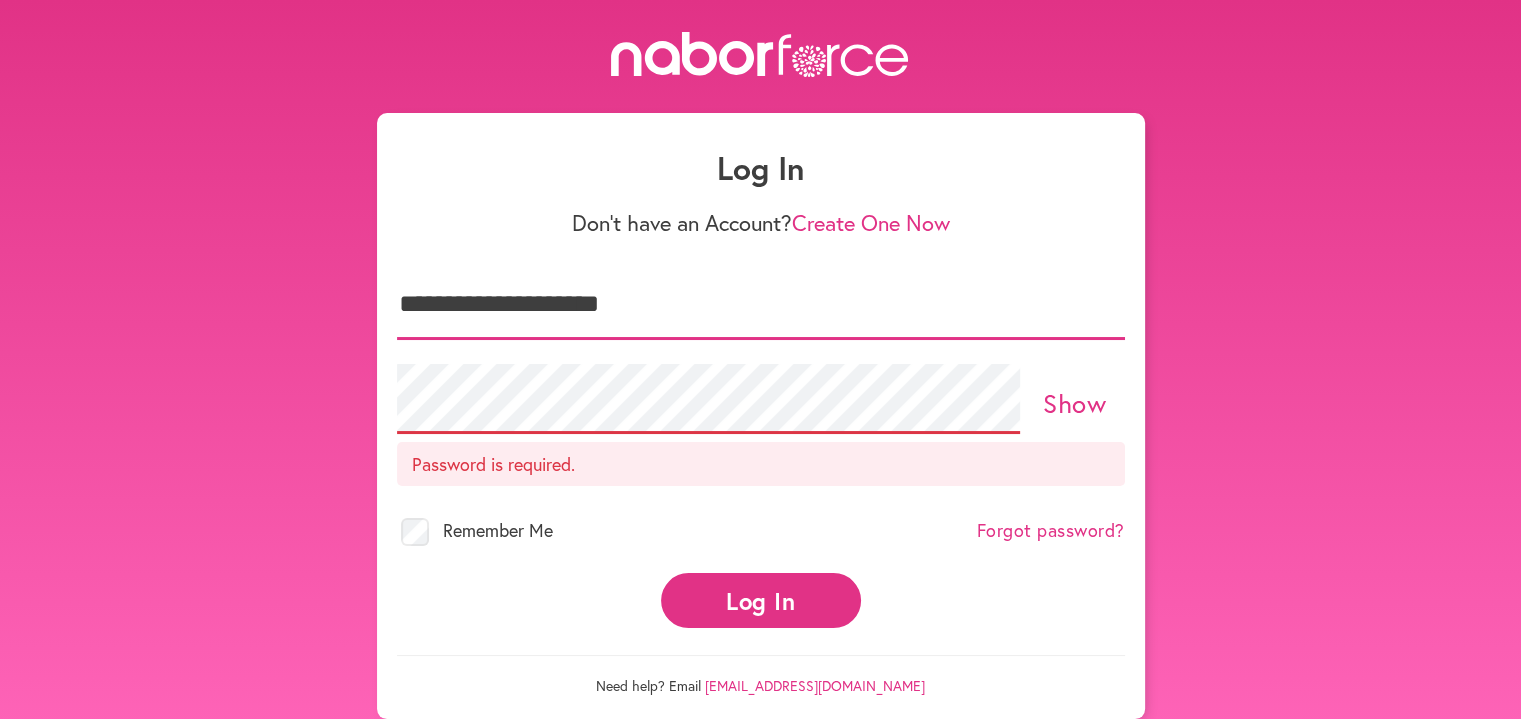 type on "**********" 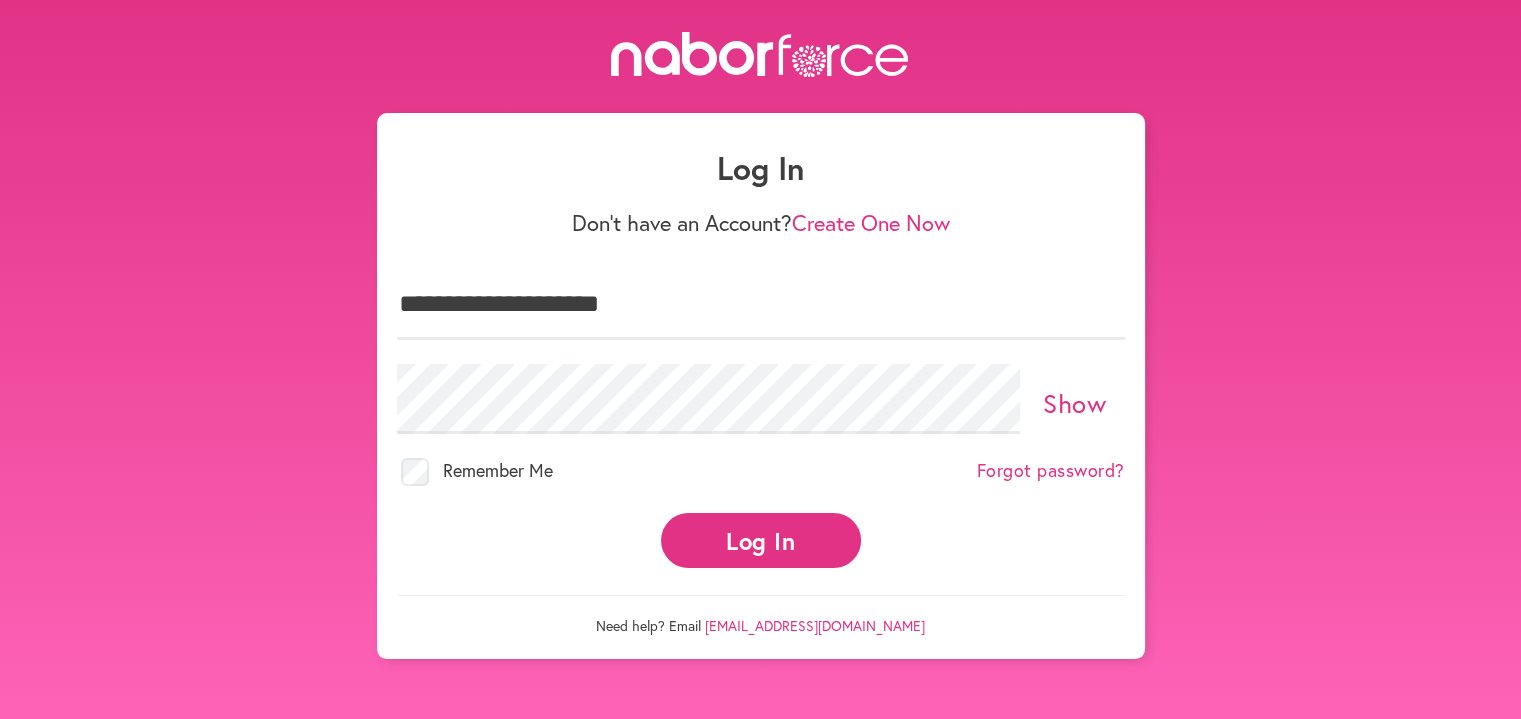 click on "Show" at bounding box center [1074, 403] 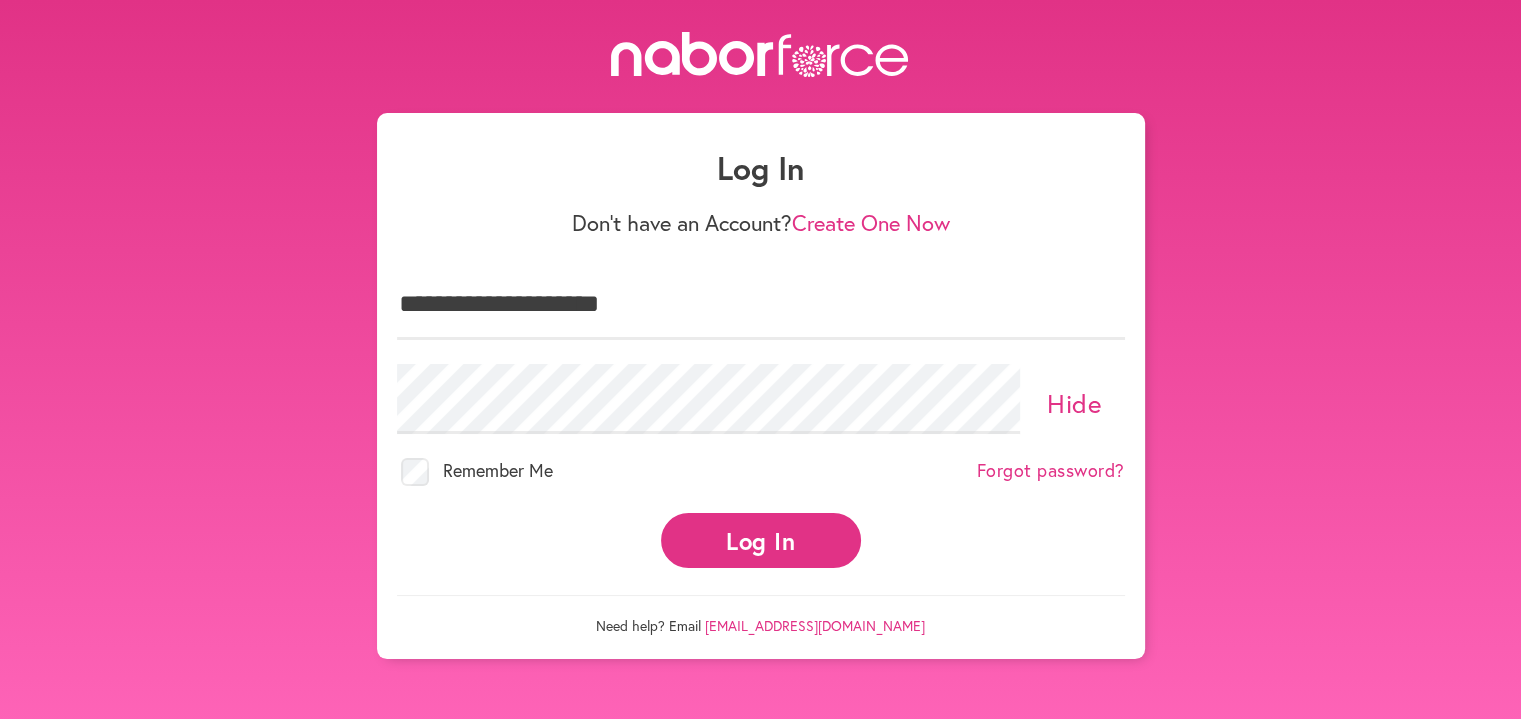 click on "Hide" at bounding box center [1074, 403] 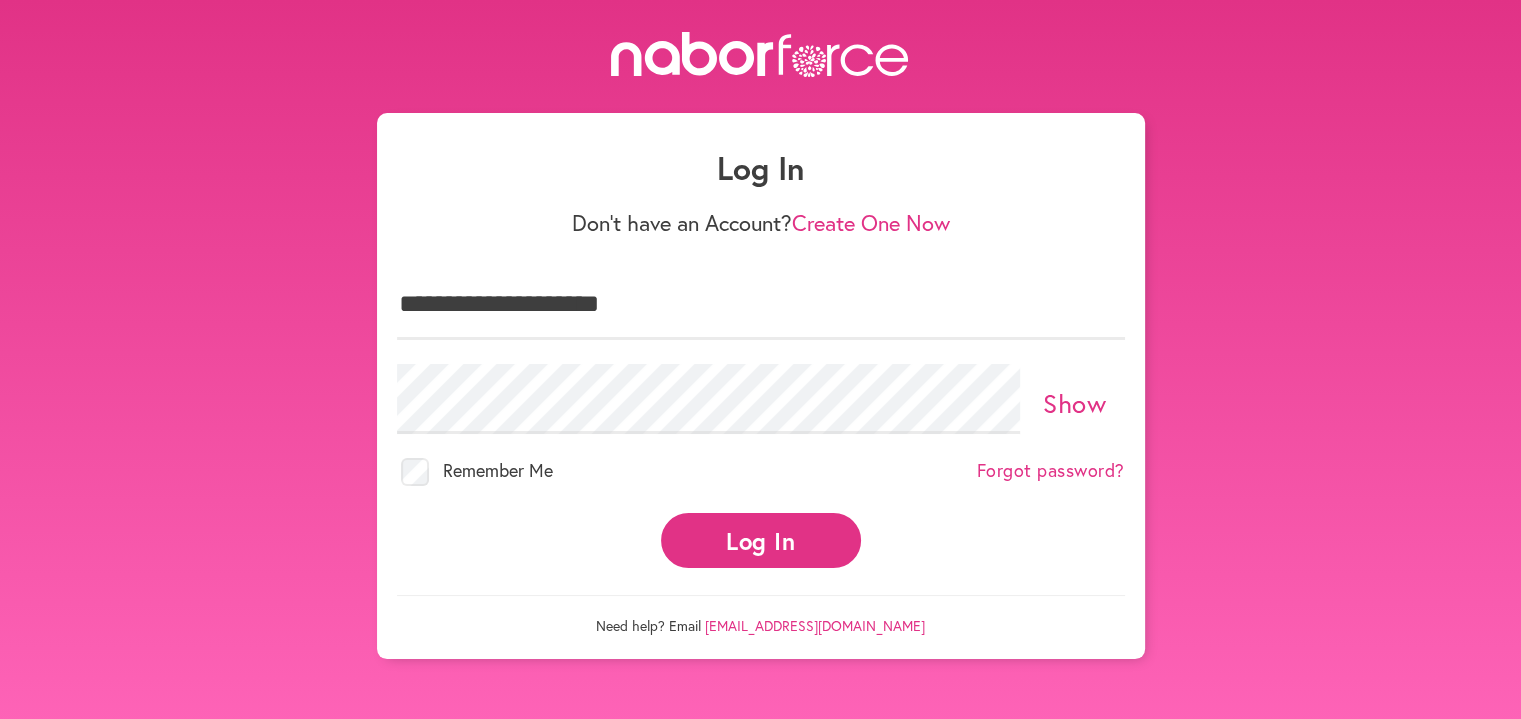 click on "Log In" at bounding box center [761, 540] 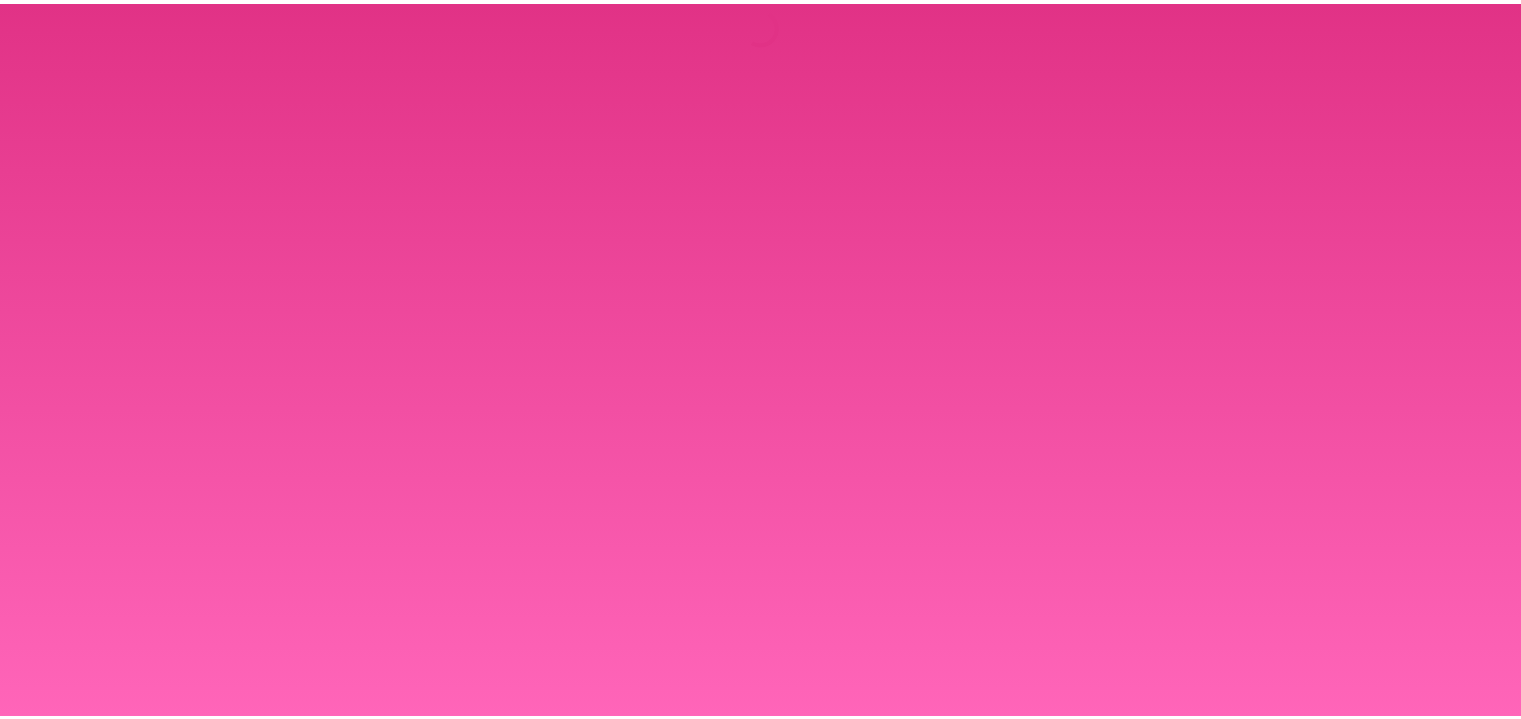 scroll, scrollTop: 0, scrollLeft: 0, axis: both 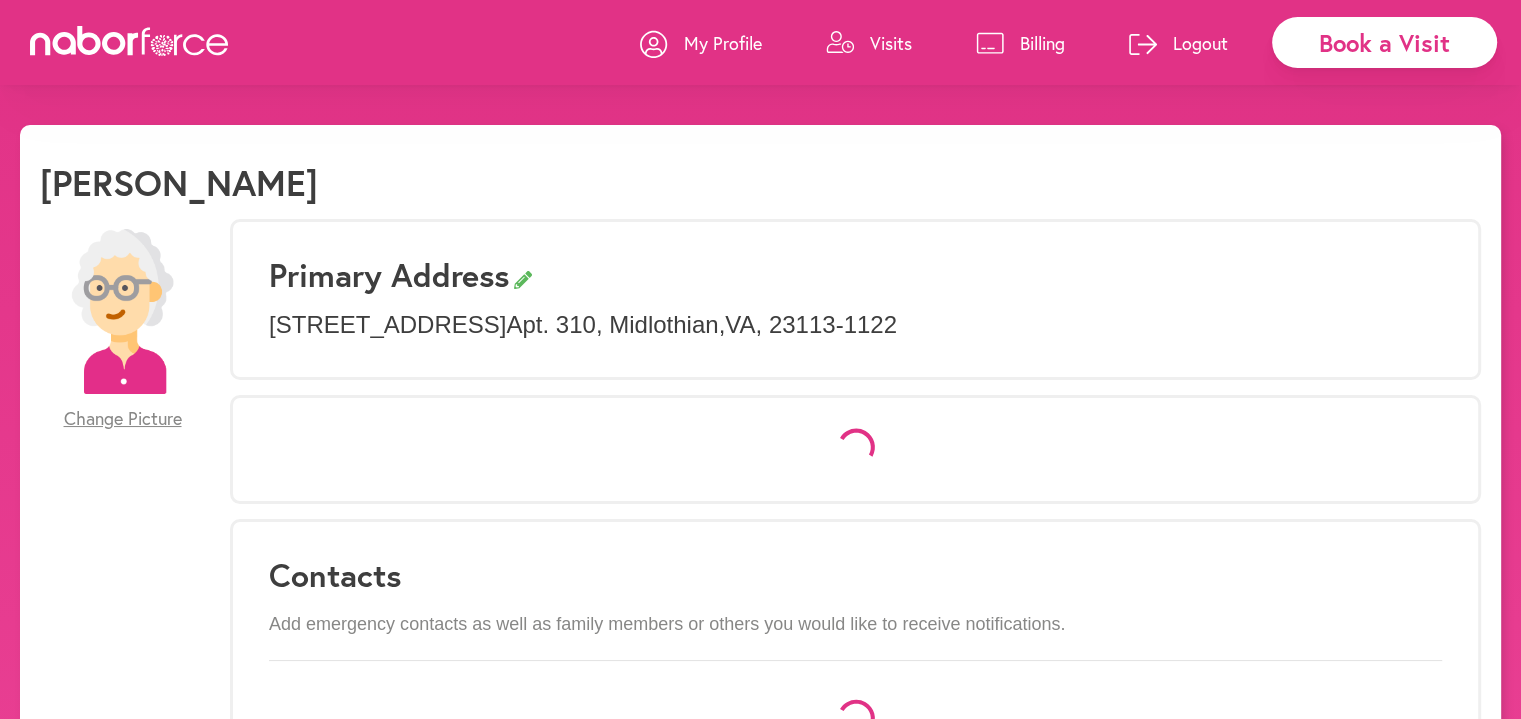 select on "*" 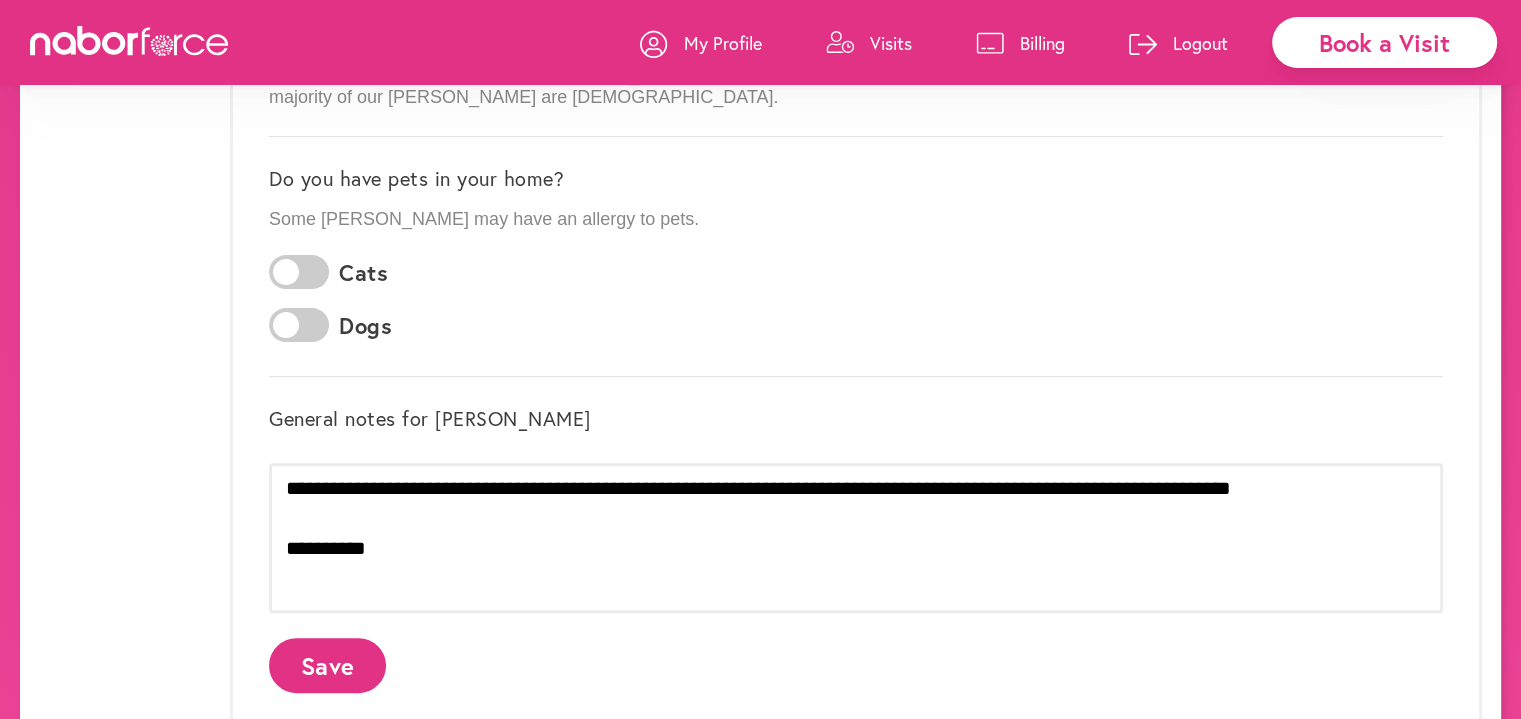 scroll, scrollTop: 600, scrollLeft: 0, axis: vertical 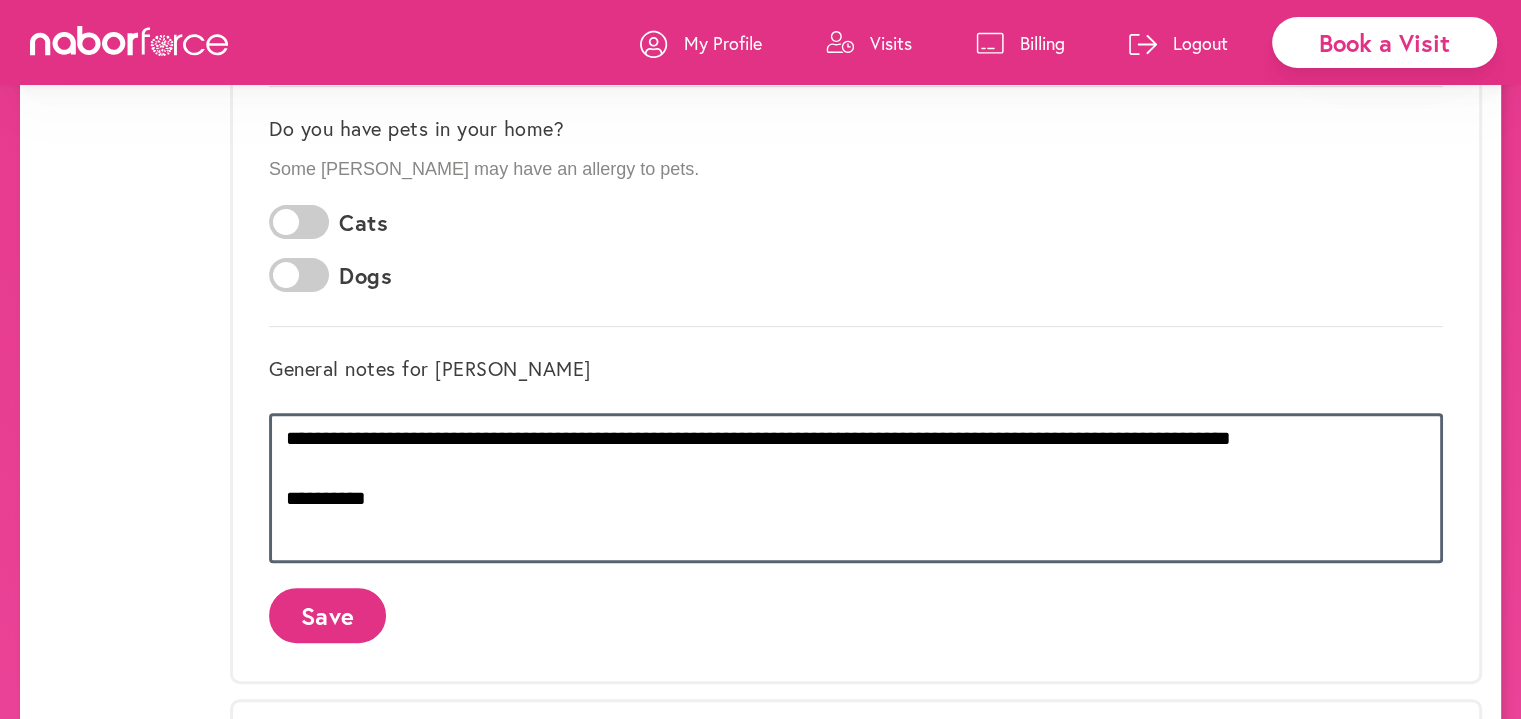 click on "**********" at bounding box center [856, 488] 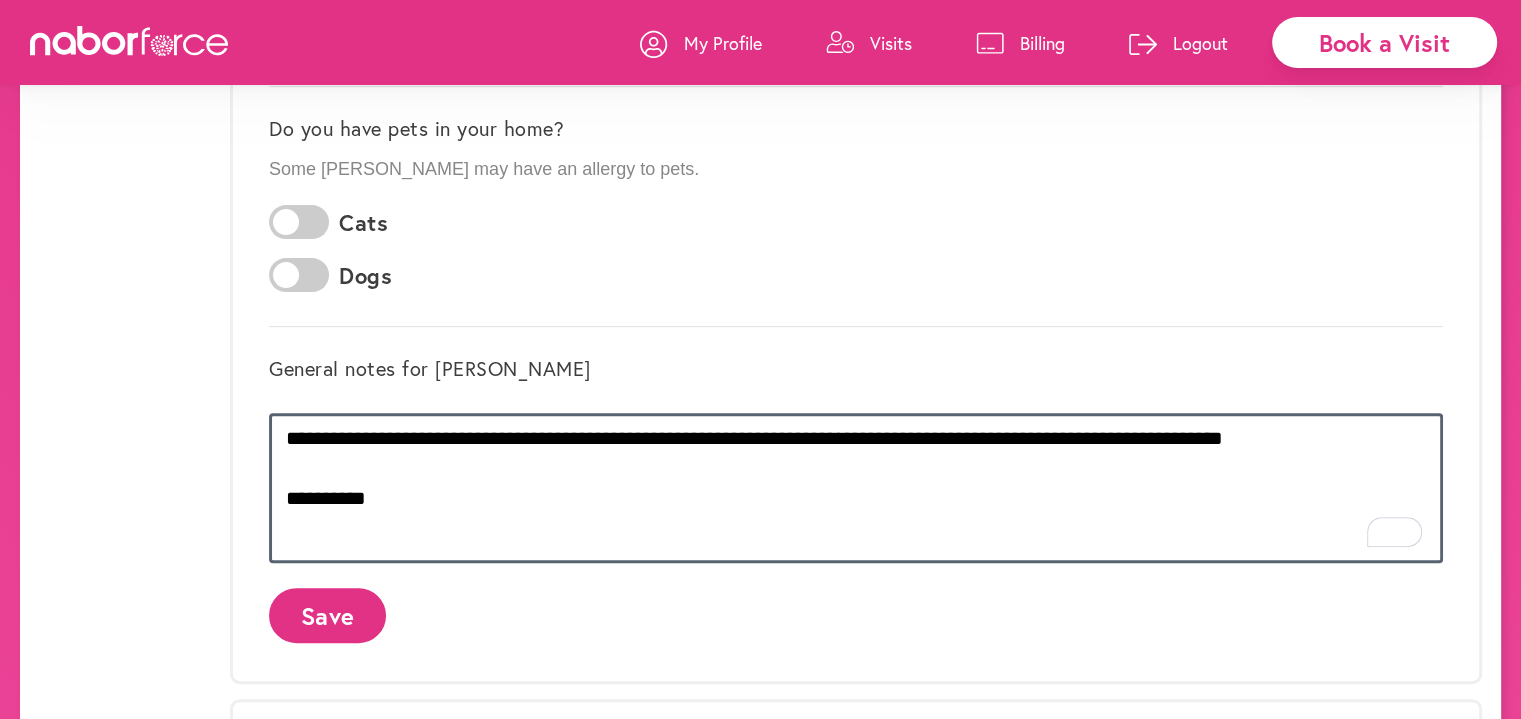 click on "**********" at bounding box center (856, 488) 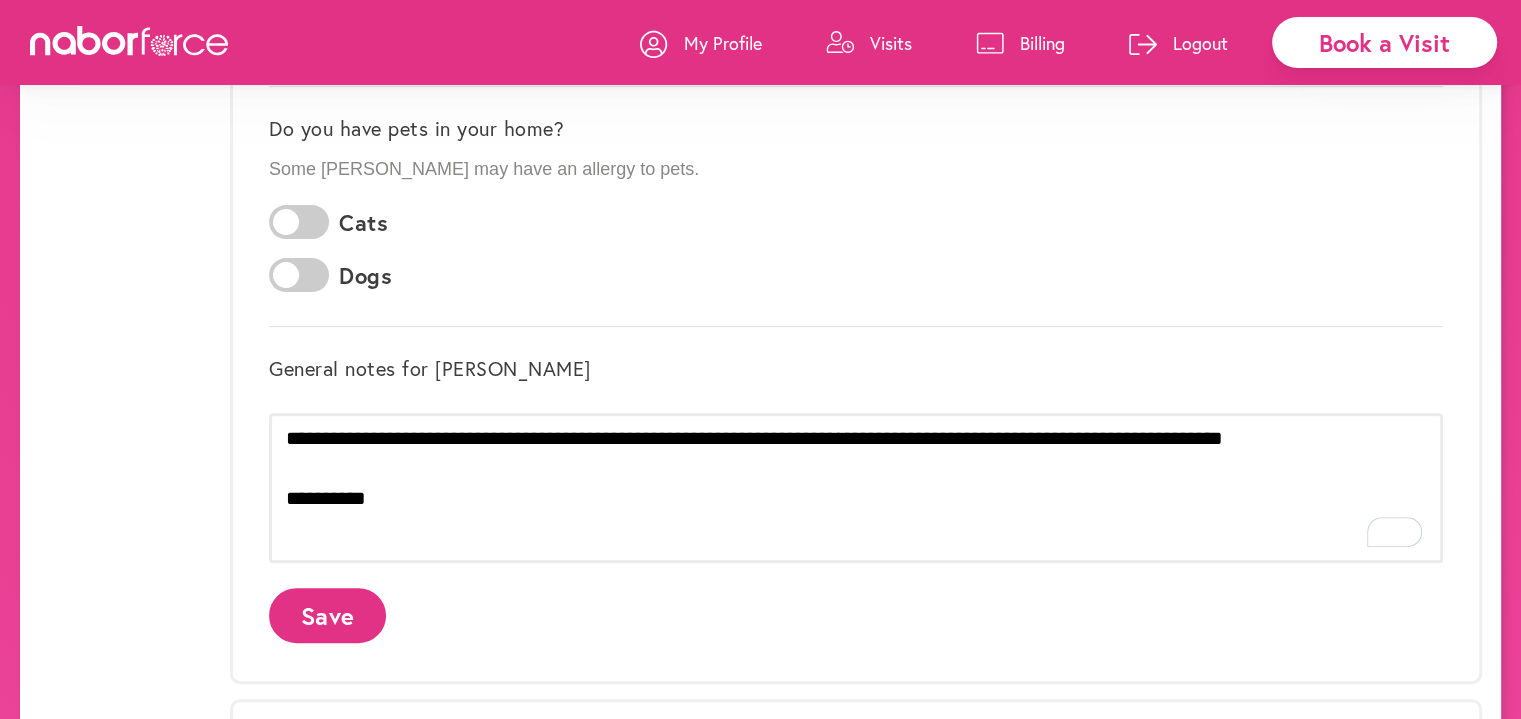 click on "Save" 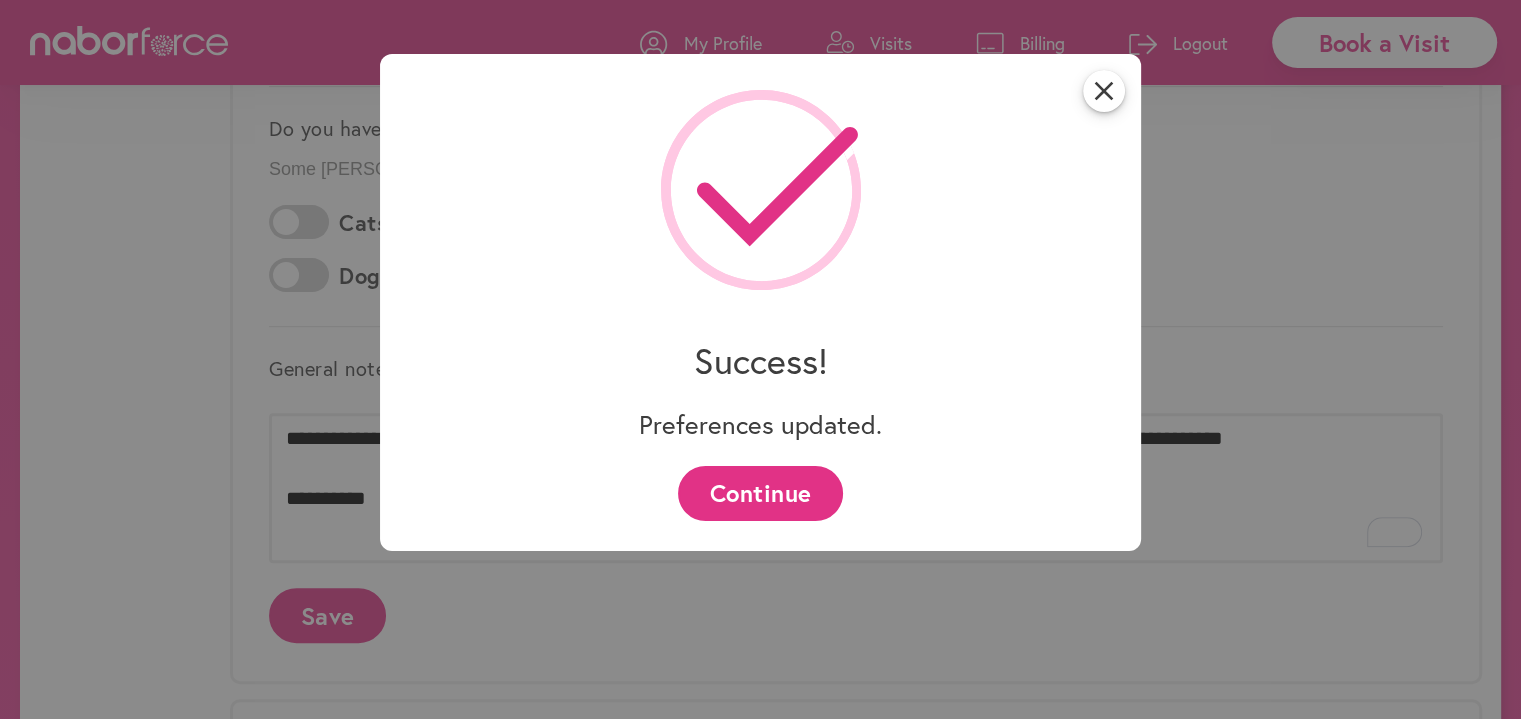 scroll, scrollTop: 0, scrollLeft: 0, axis: both 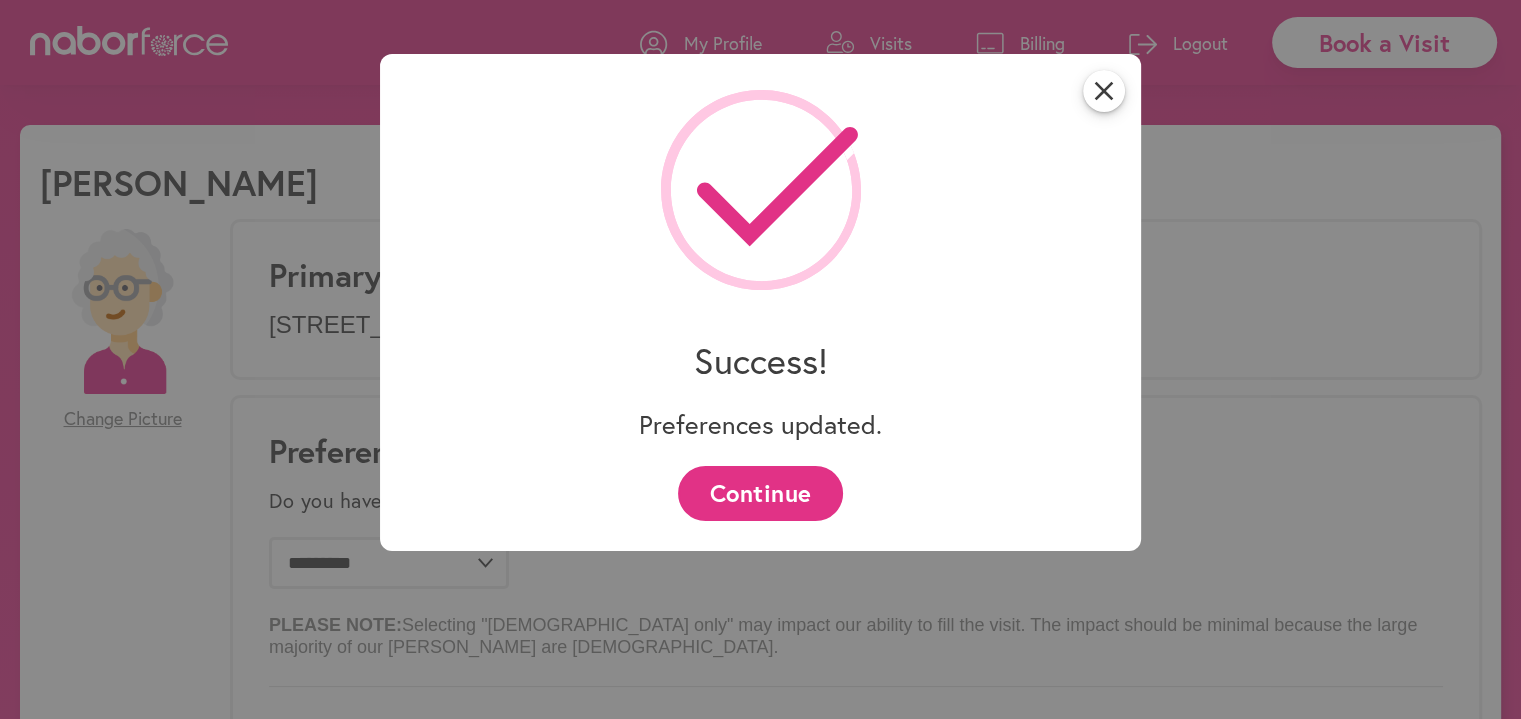 click on "Continue" at bounding box center [760, 493] 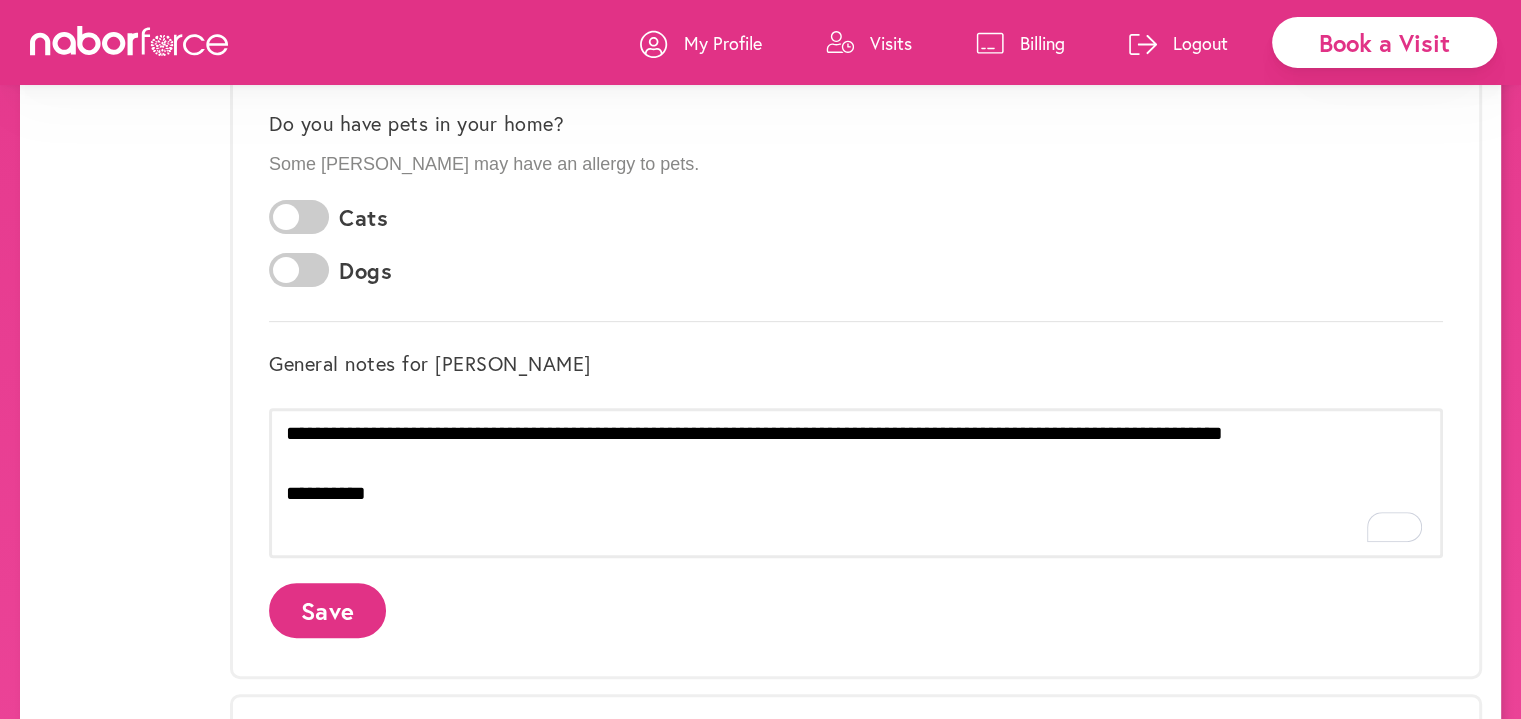 scroll, scrollTop: 600, scrollLeft: 0, axis: vertical 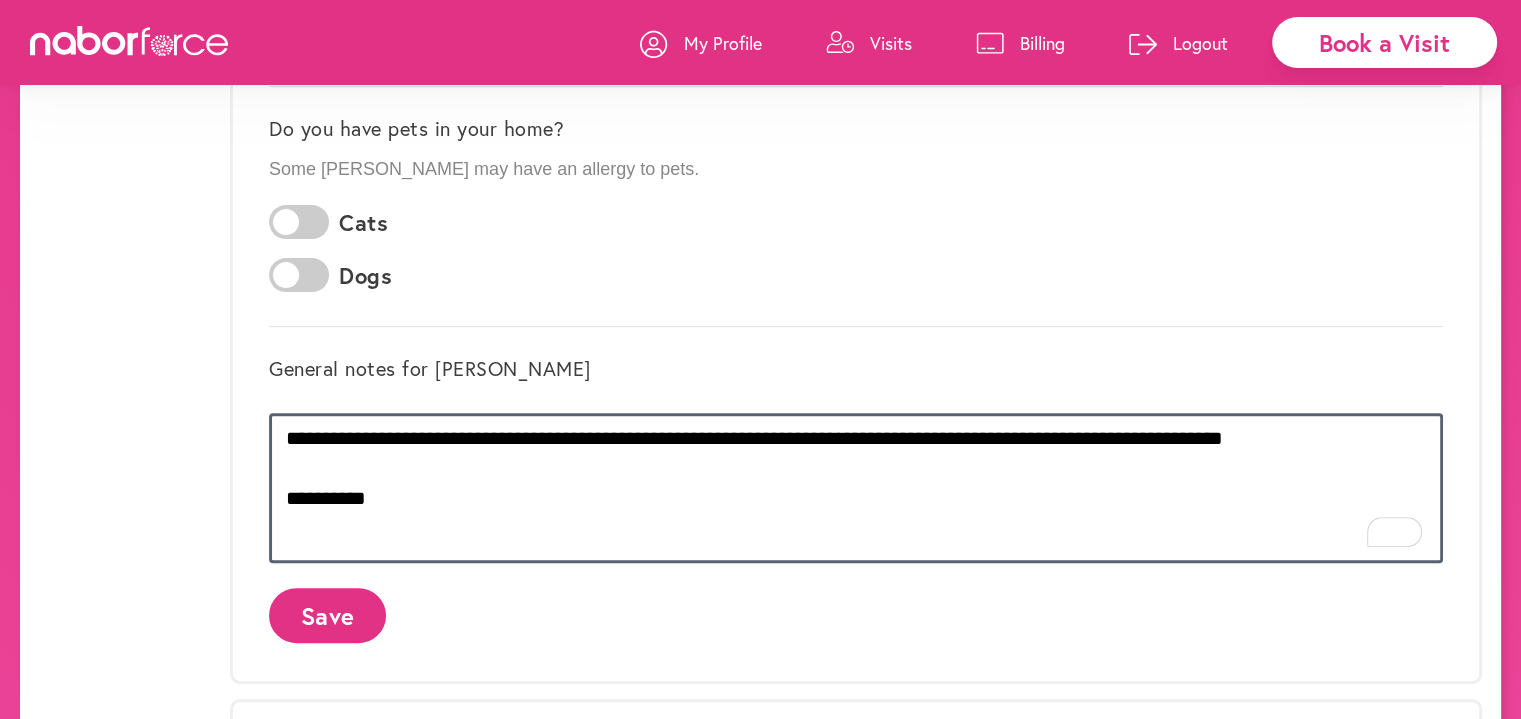 click on "**********" at bounding box center [856, 488] 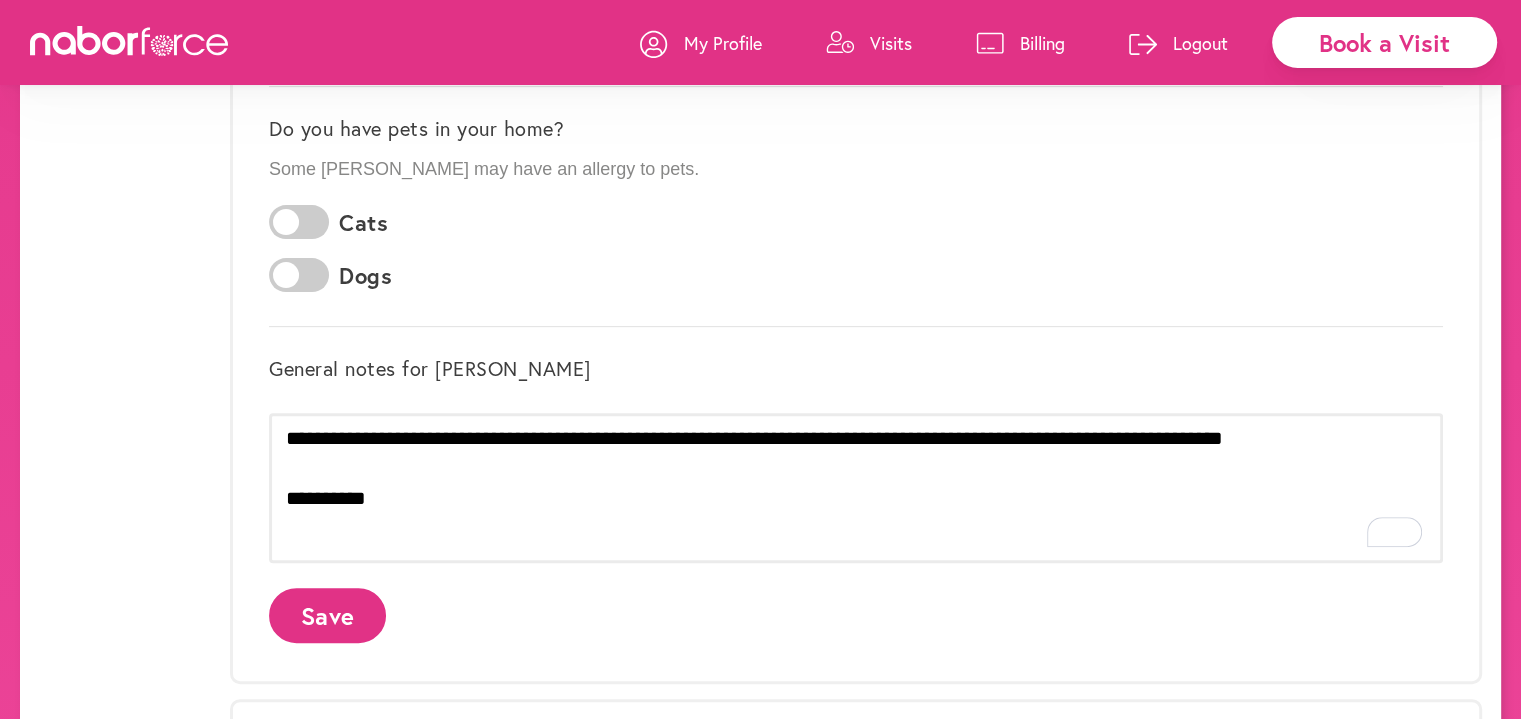 click on "Visits" at bounding box center (891, 43) 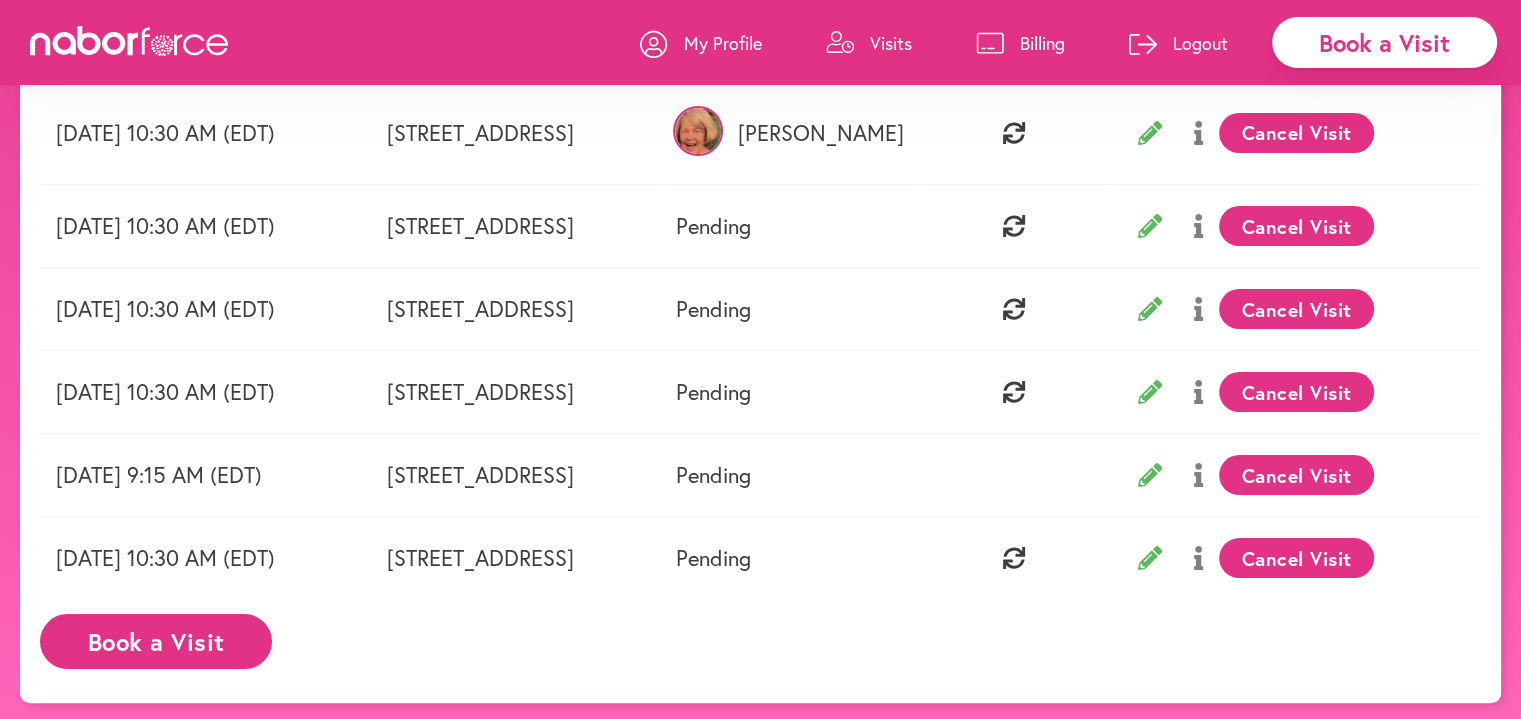 scroll, scrollTop: 77, scrollLeft: 0, axis: vertical 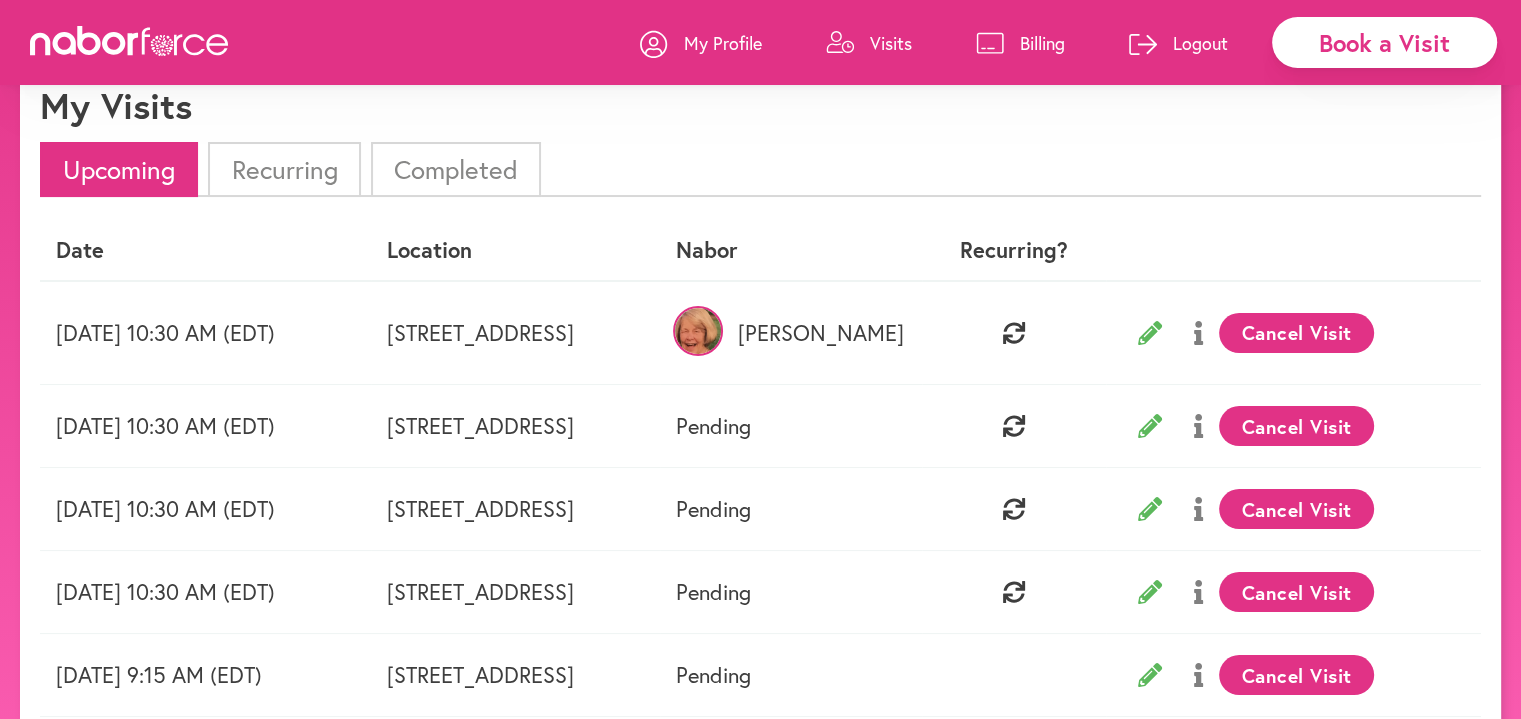 click on "Completed" at bounding box center (456, 169) 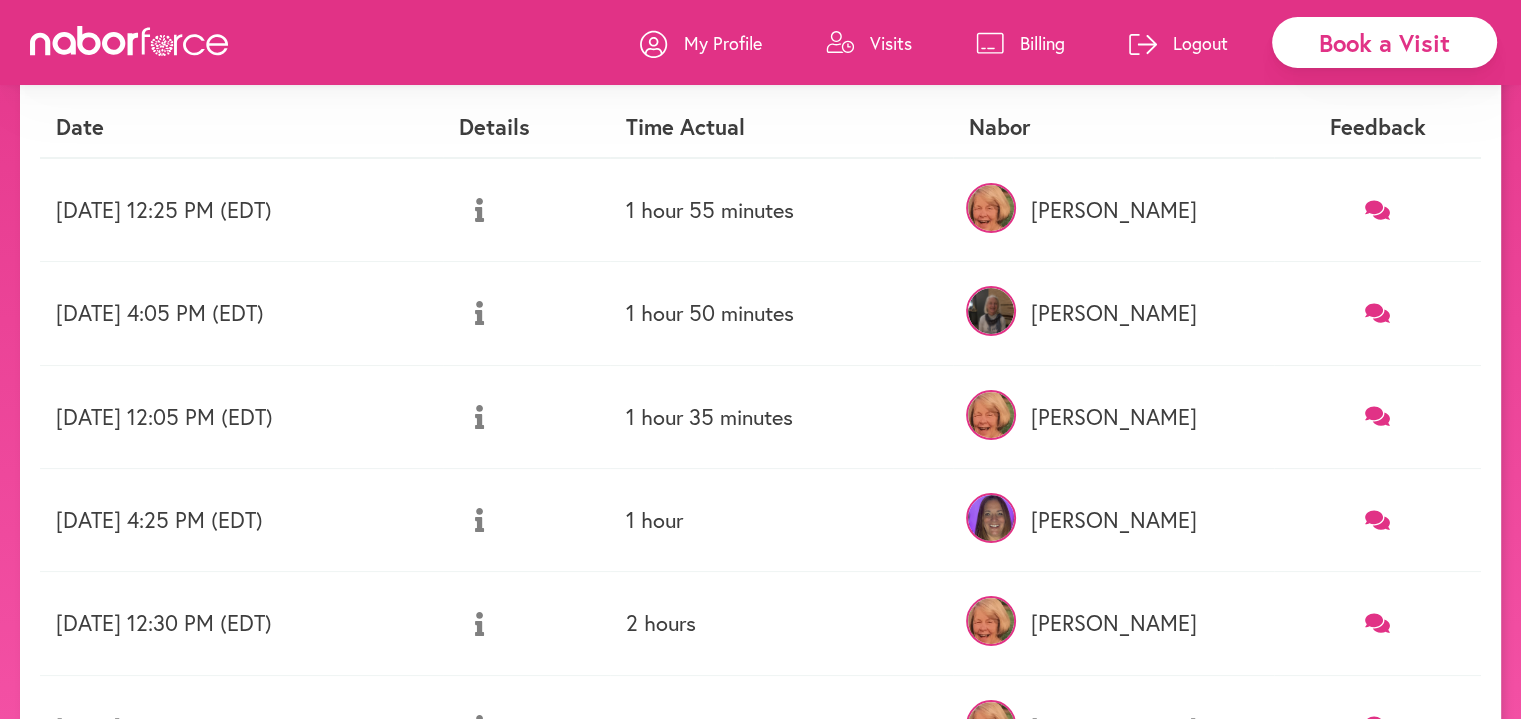 scroll, scrollTop: 142, scrollLeft: 0, axis: vertical 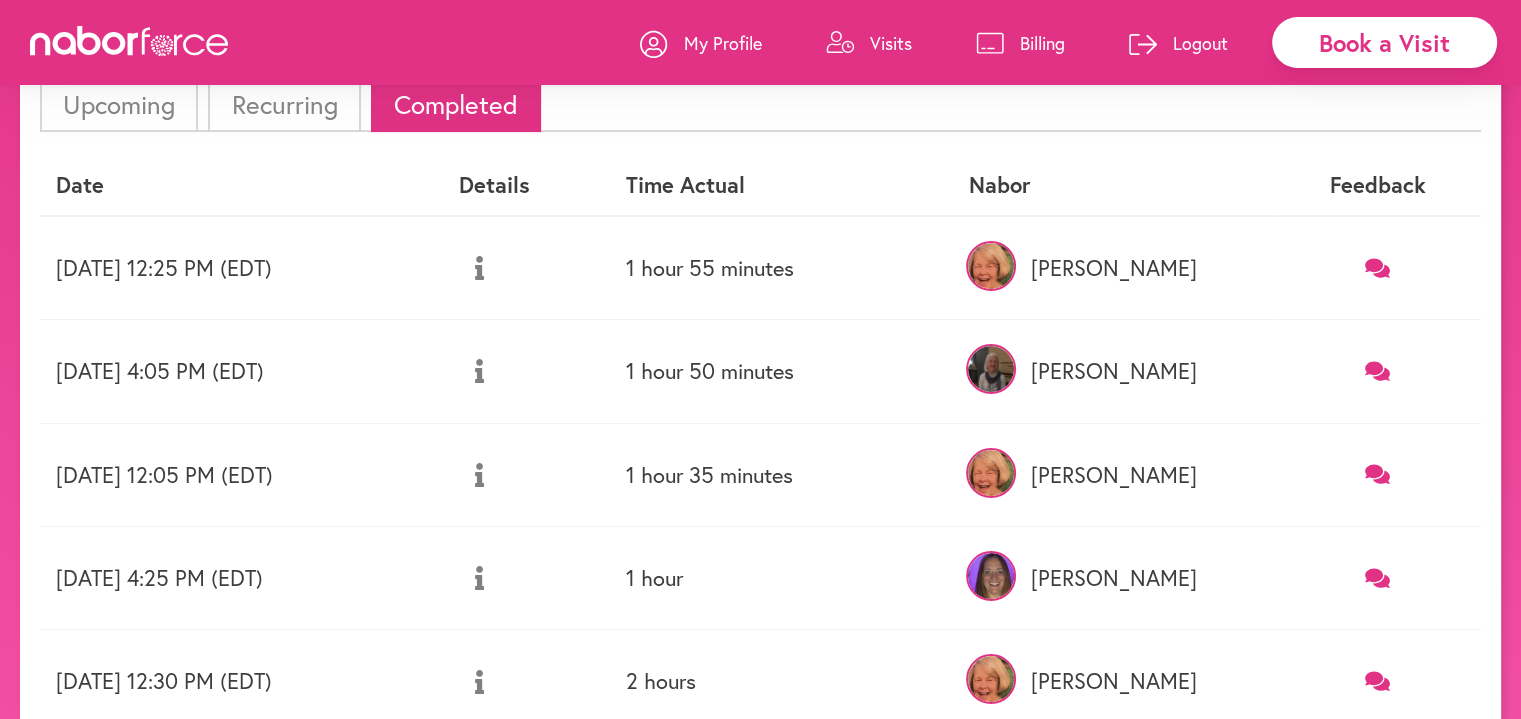 click 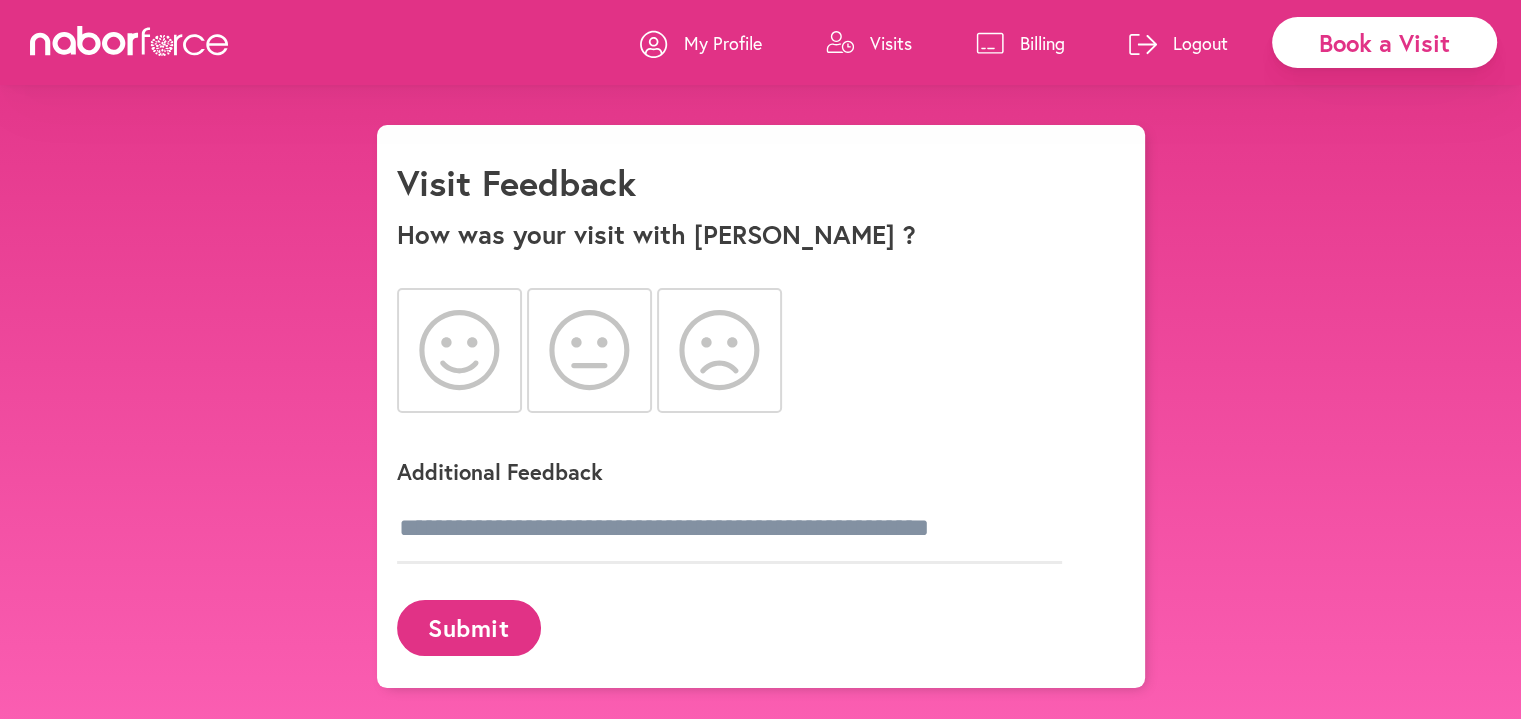 click 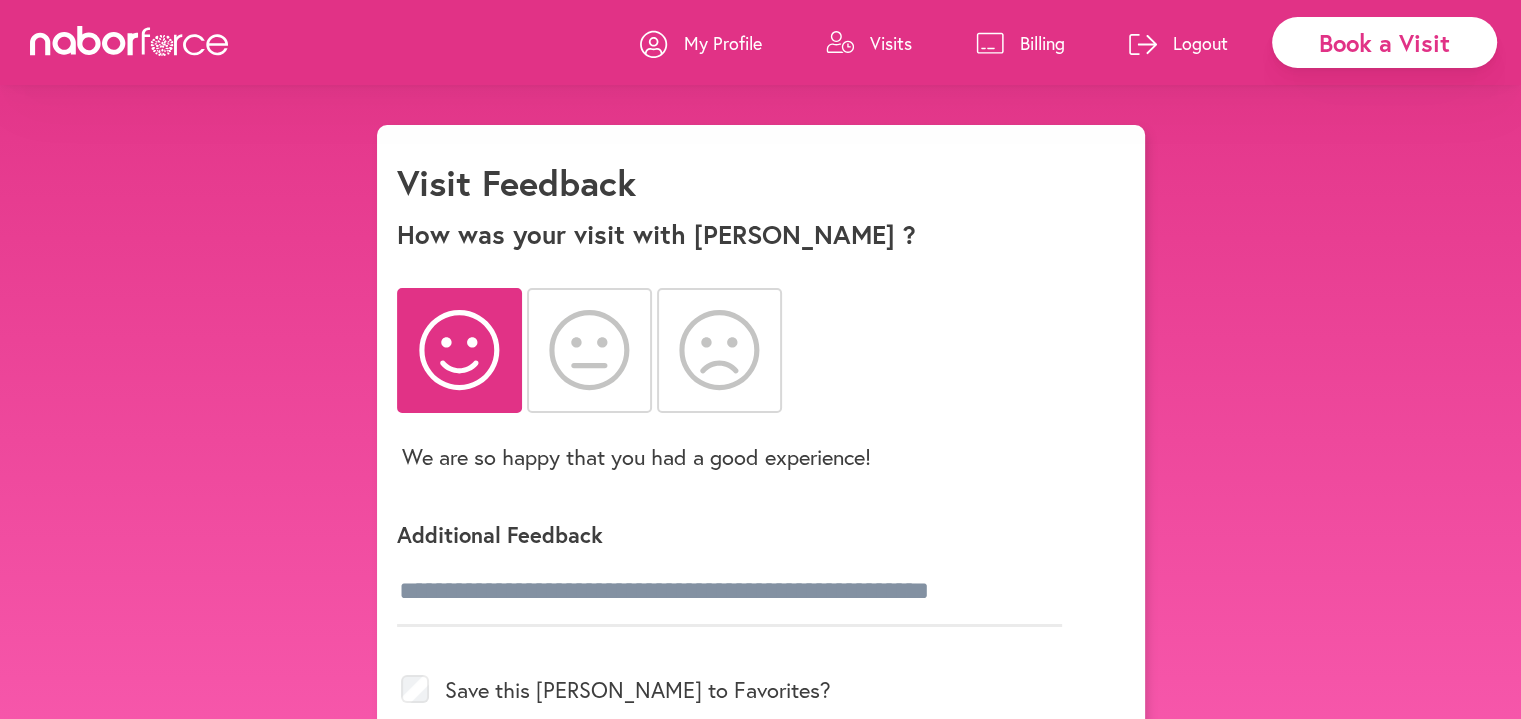 click 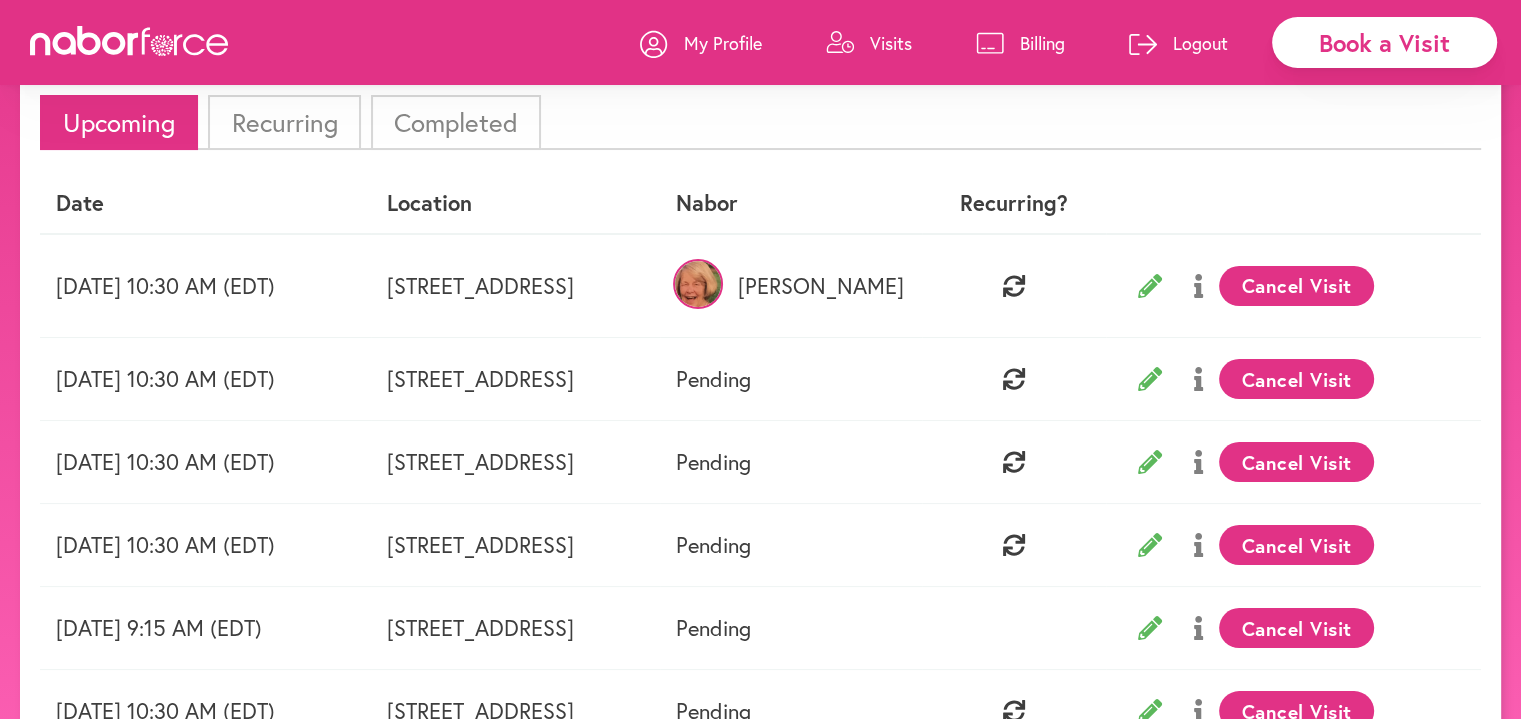click on "Book a Visit" at bounding box center [1384, 42] 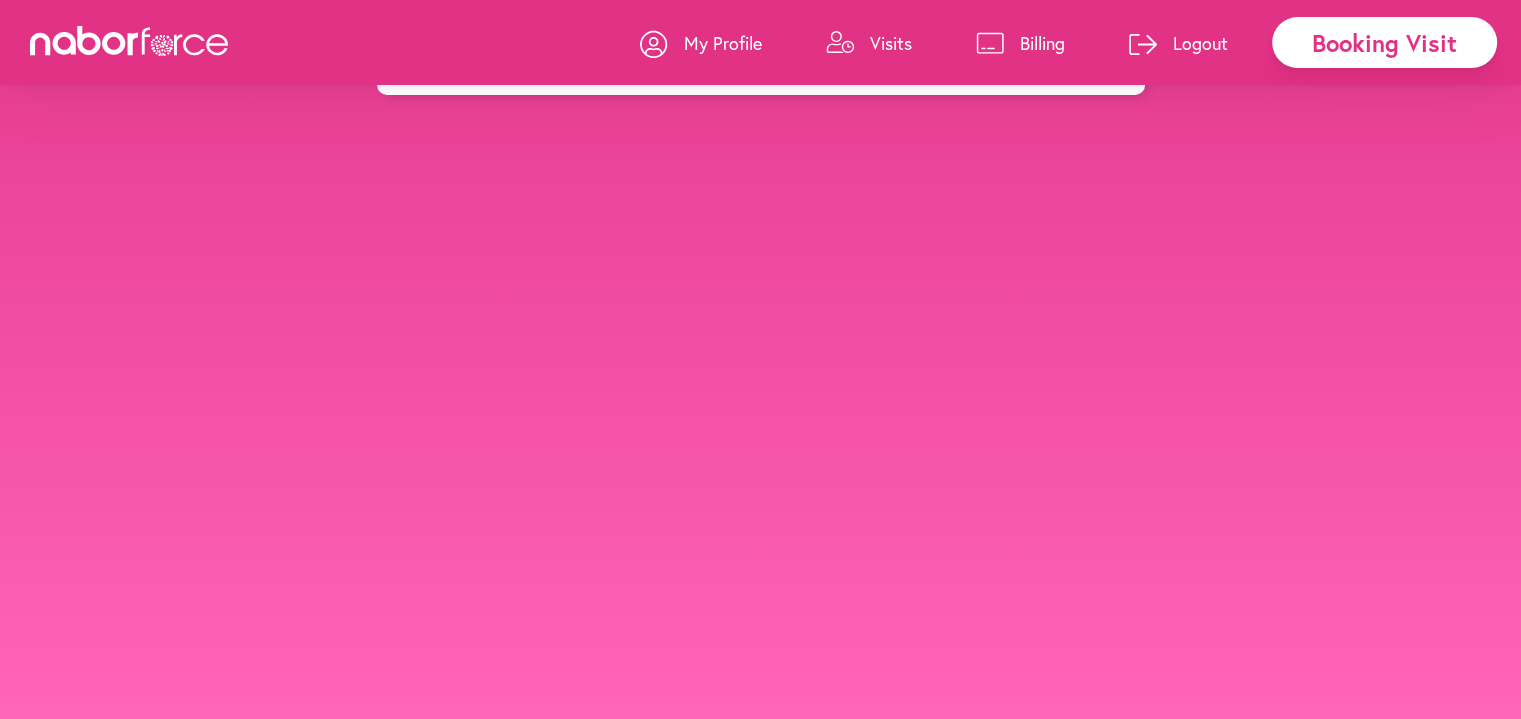 scroll, scrollTop: 0, scrollLeft: 0, axis: both 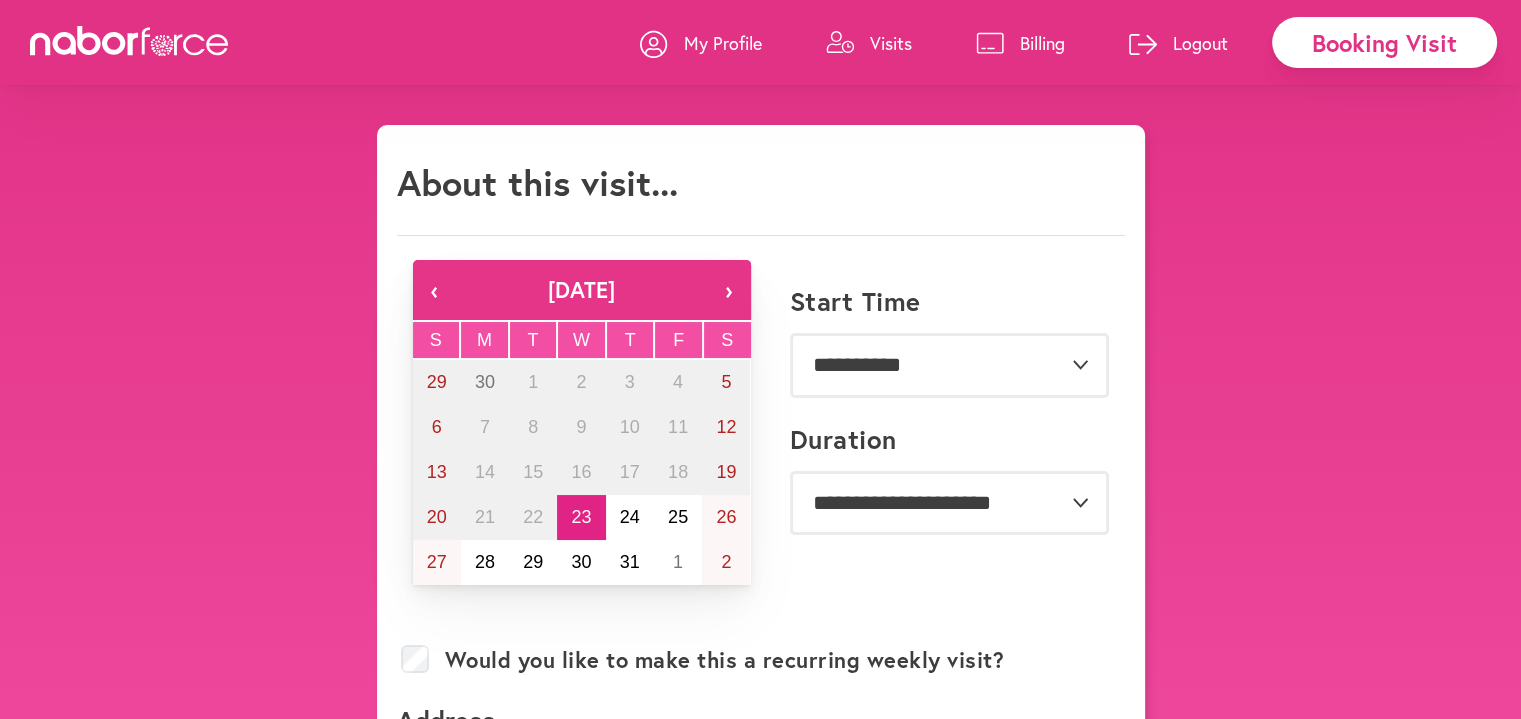 click on "›" at bounding box center (729, 290) 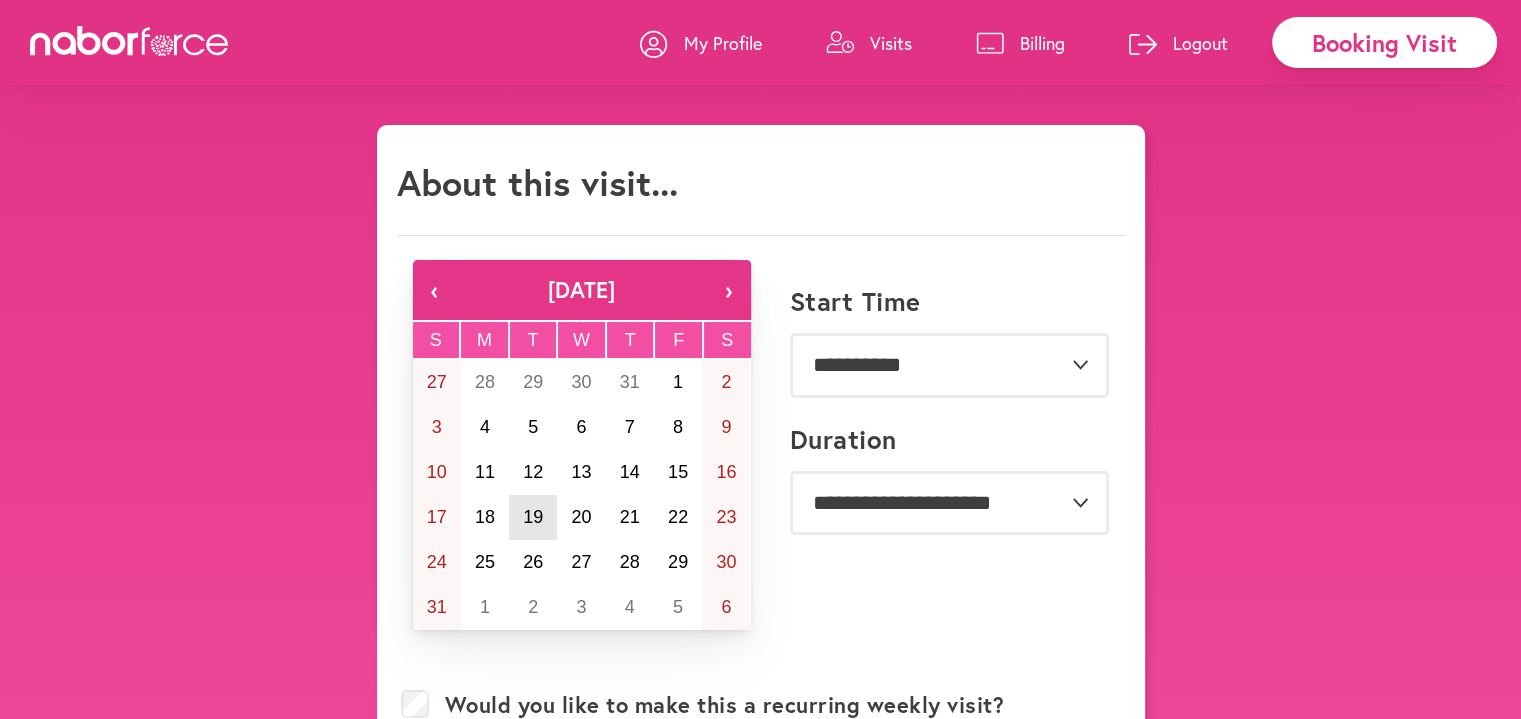 click on "19" at bounding box center [533, 517] 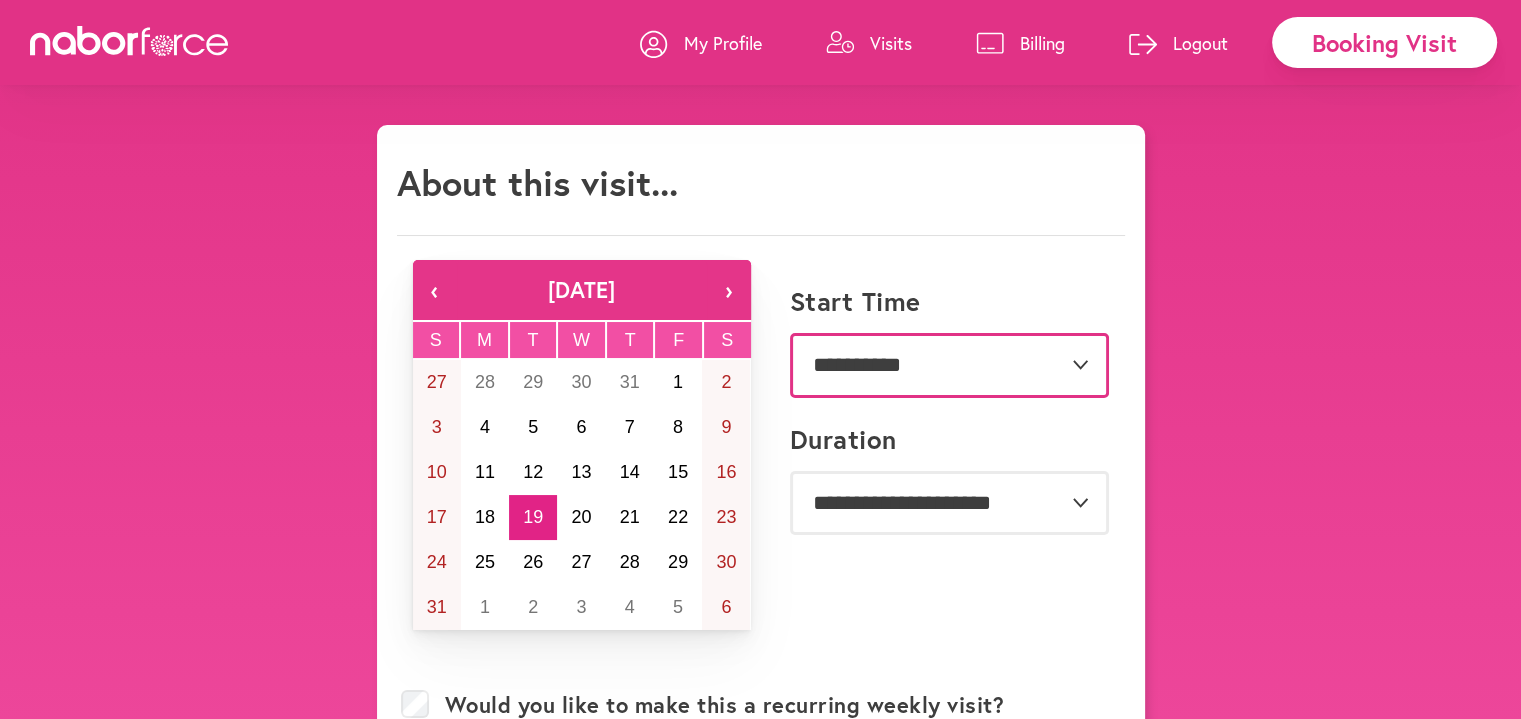 click on "**********" at bounding box center [949, 365] 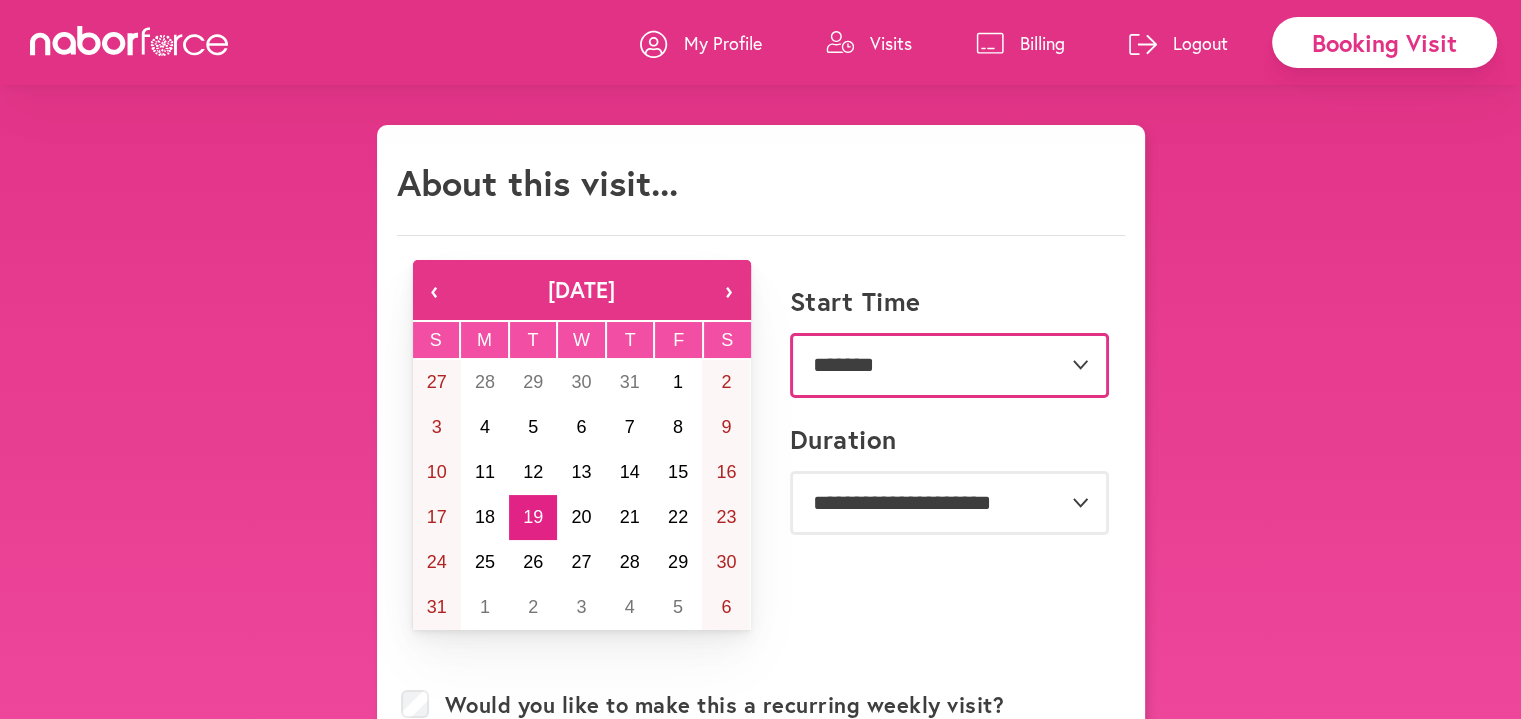 click on "**********" at bounding box center [949, 365] 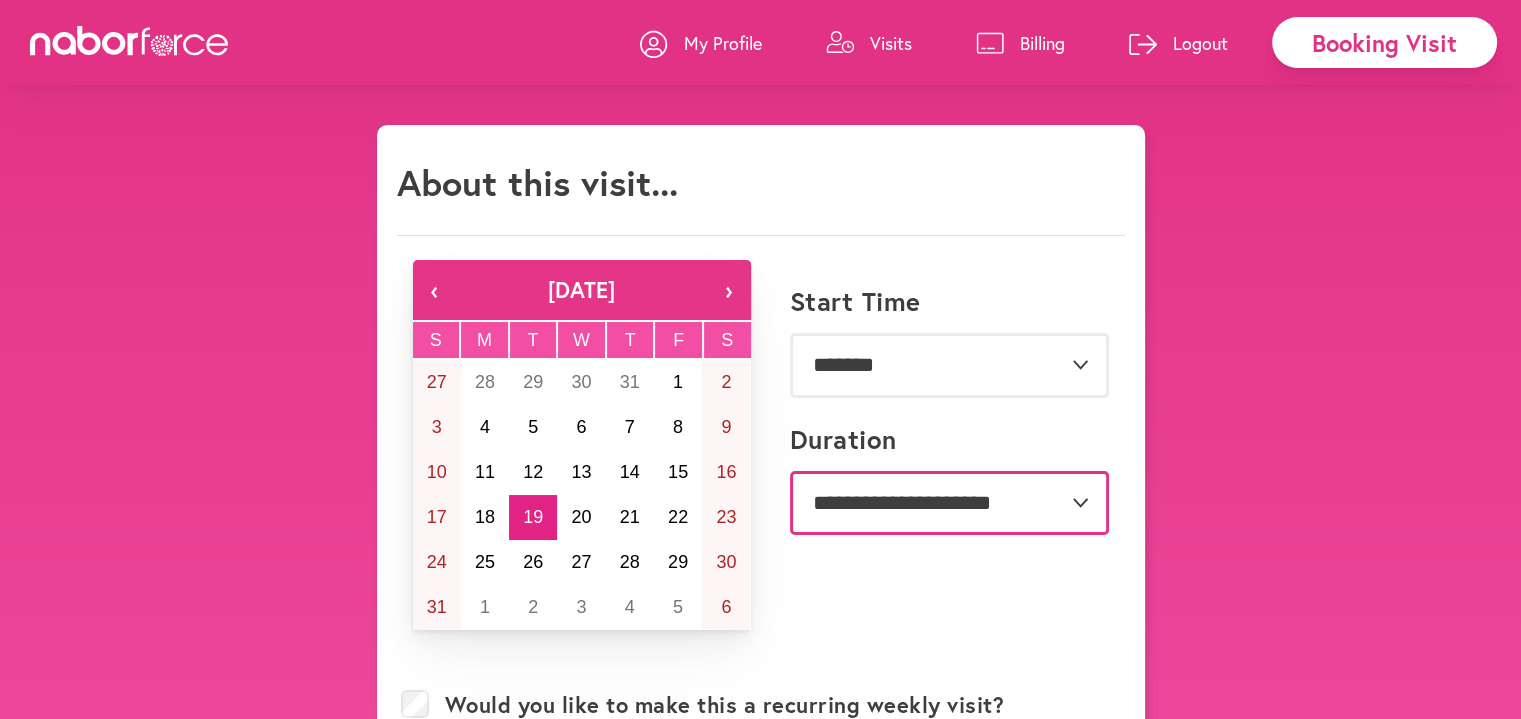 click on "**********" at bounding box center [949, 503] 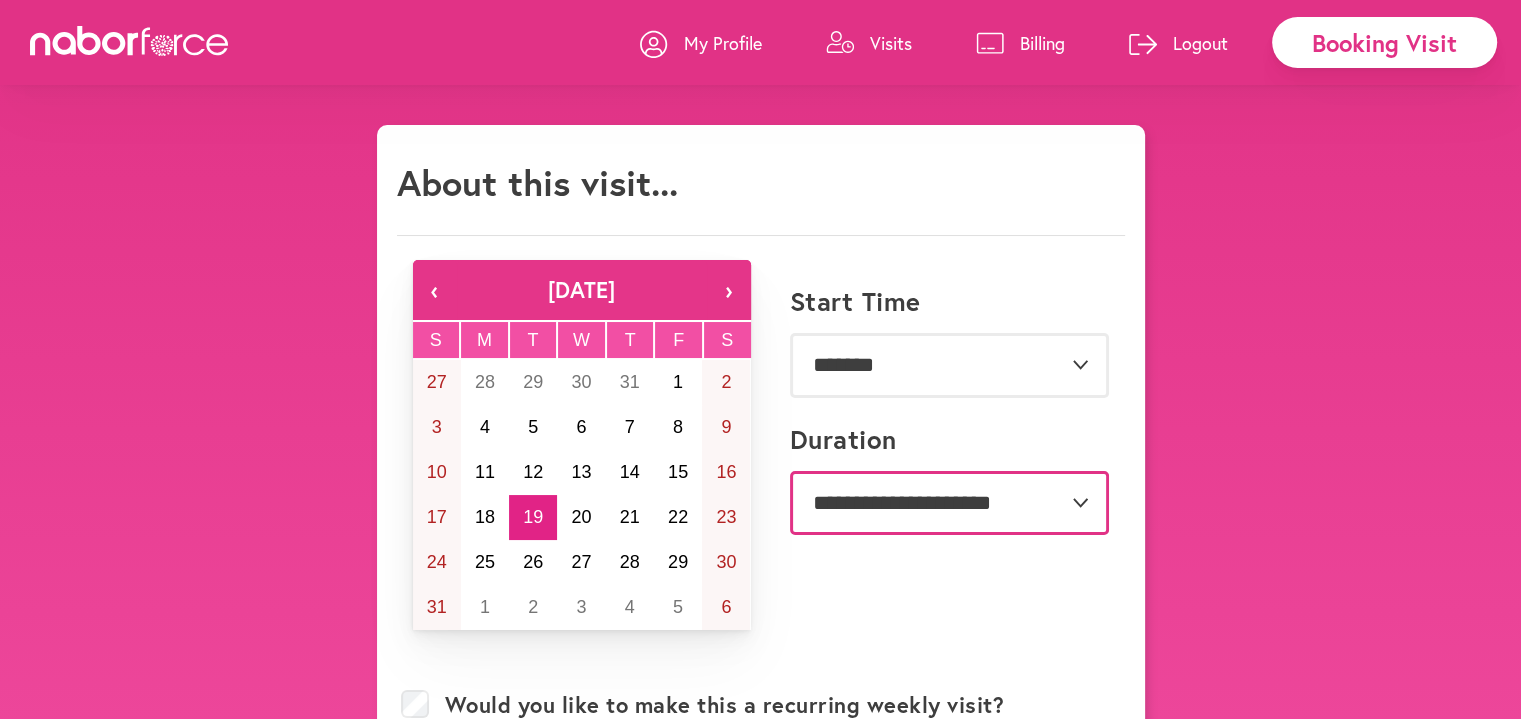 select on "**" 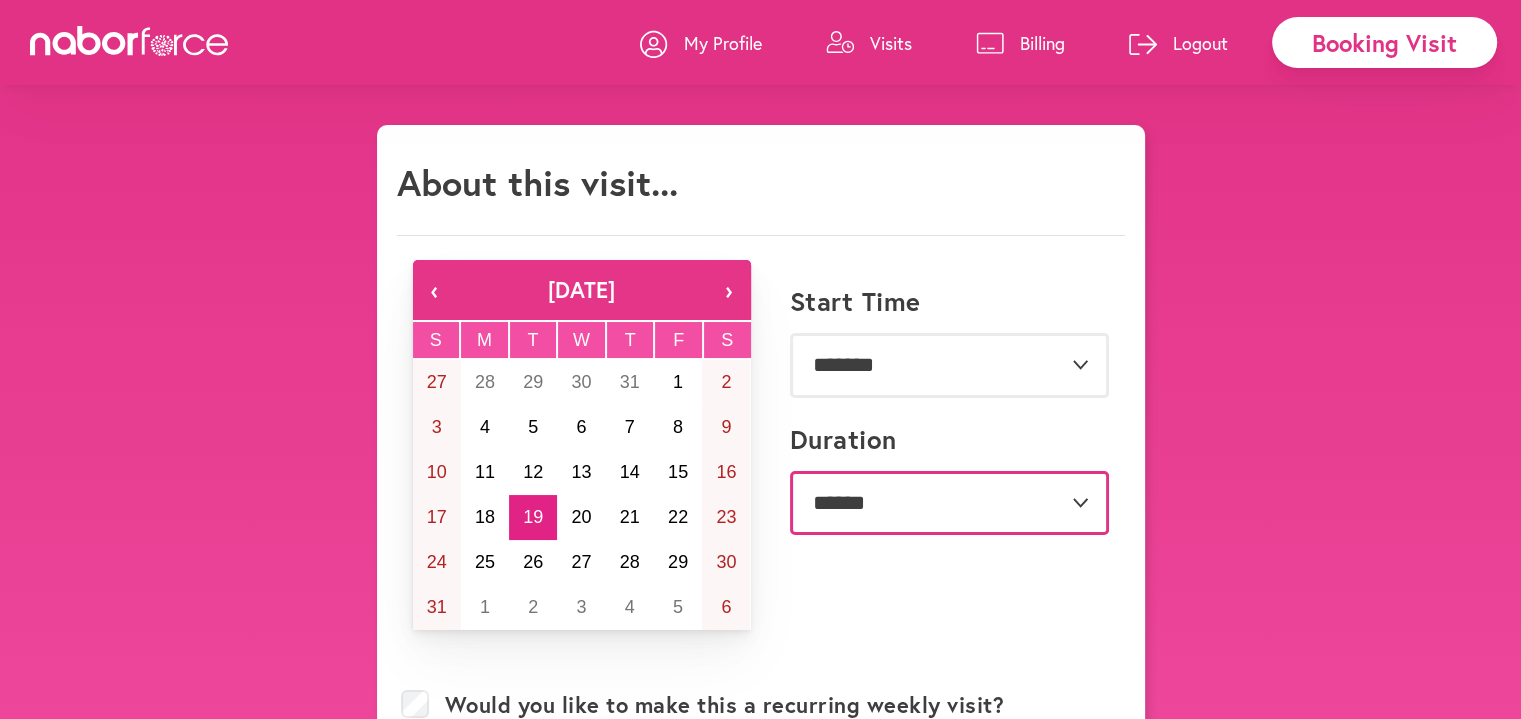 click on "**********" at bounding box center [949, 503] 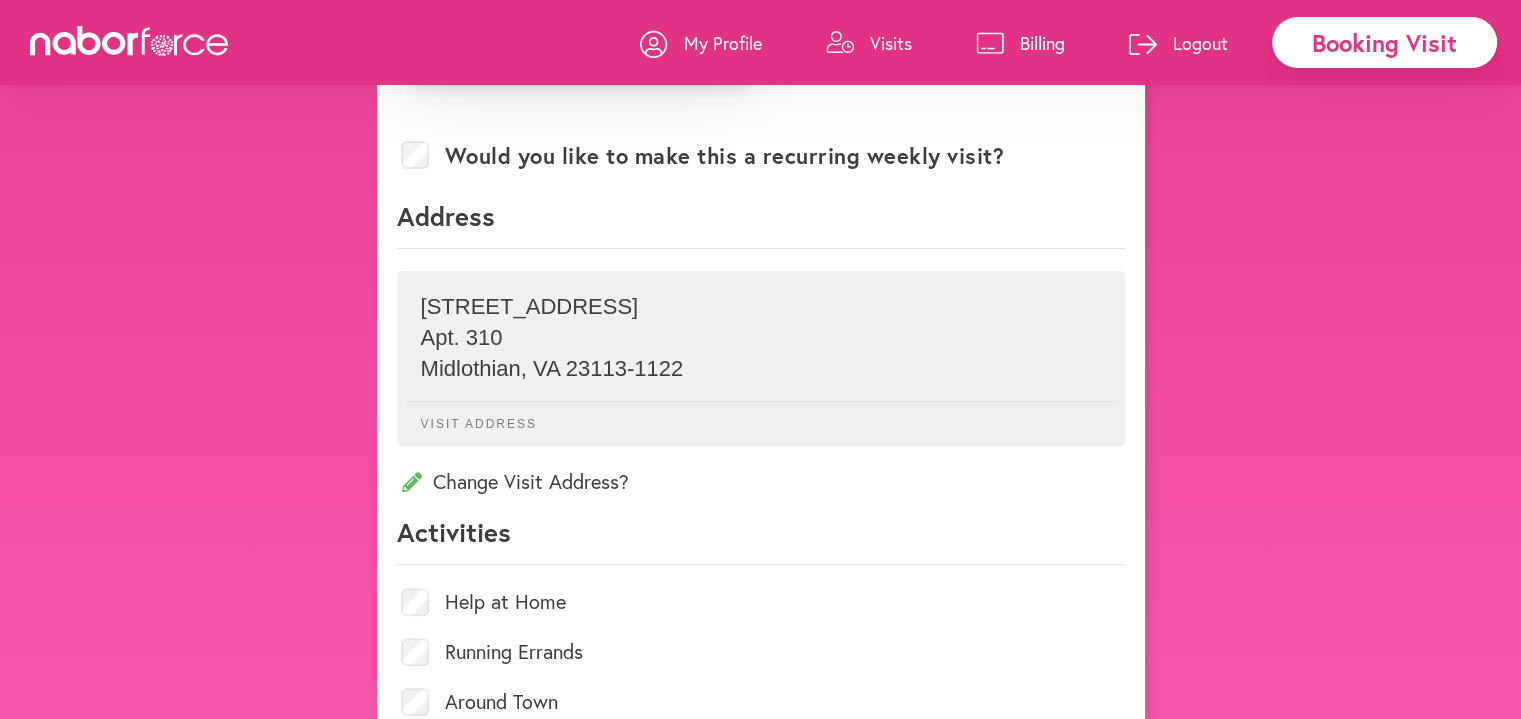 scroll, scrollTop: 600, scrollLeft: 0, axis: vertical 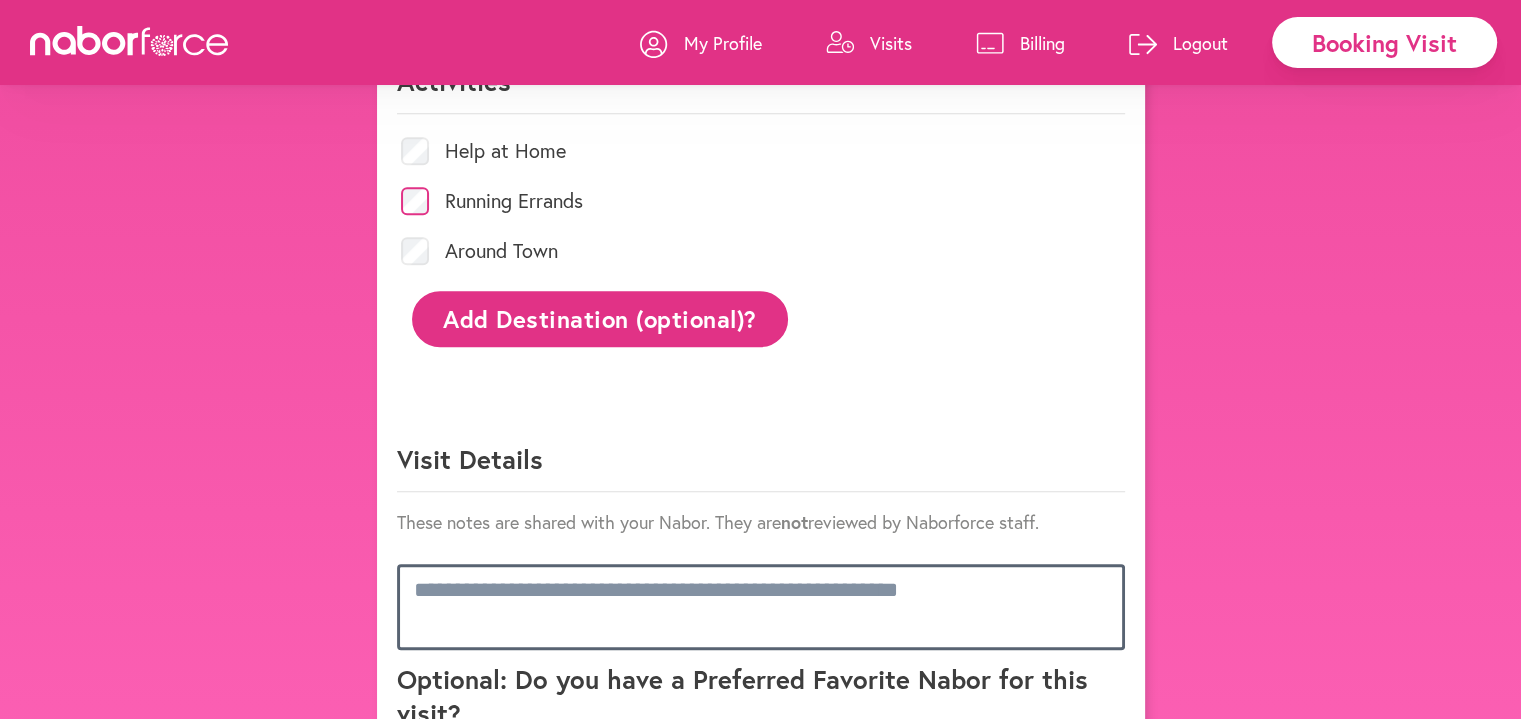 click at bounding box center (761, 607) 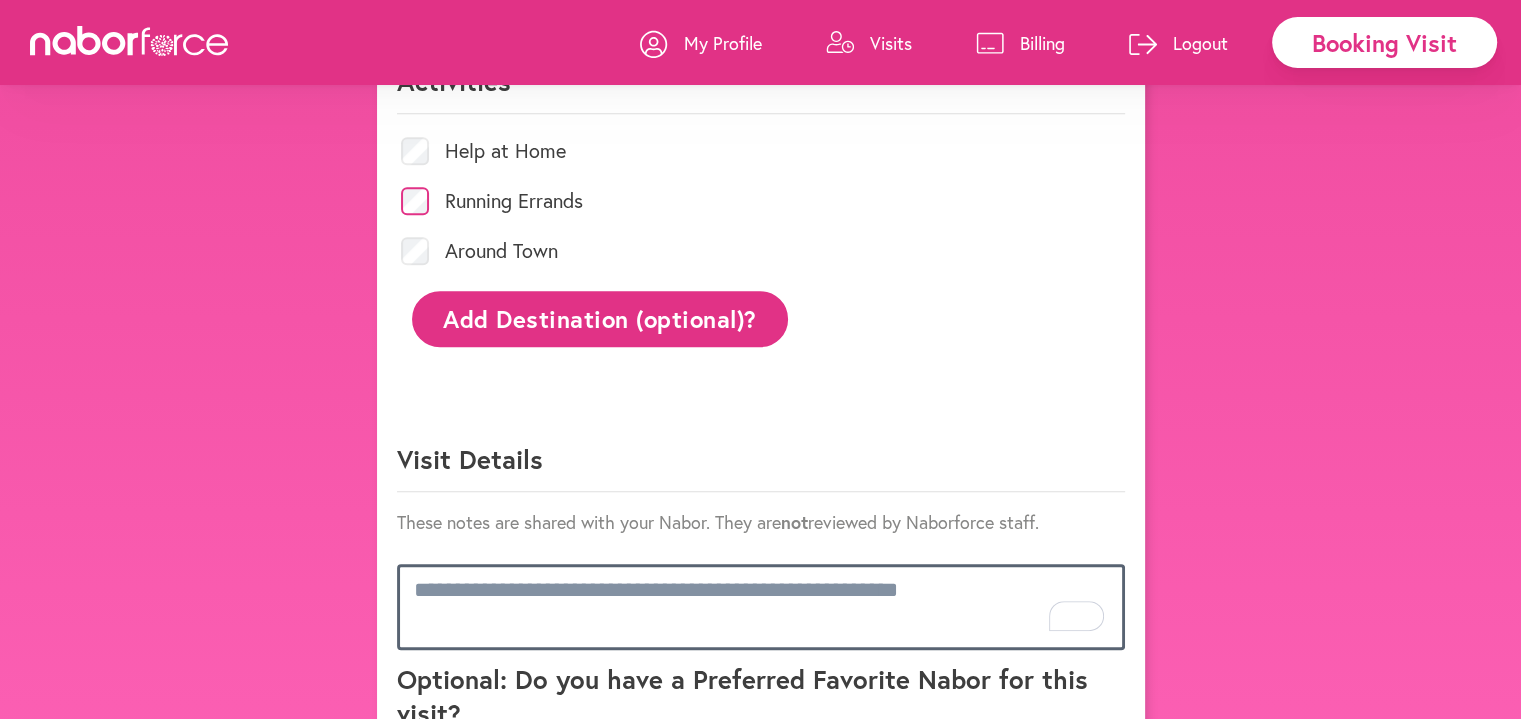 scroll, scrollTop: 1200, scrollLeft: 0, axis: vertical 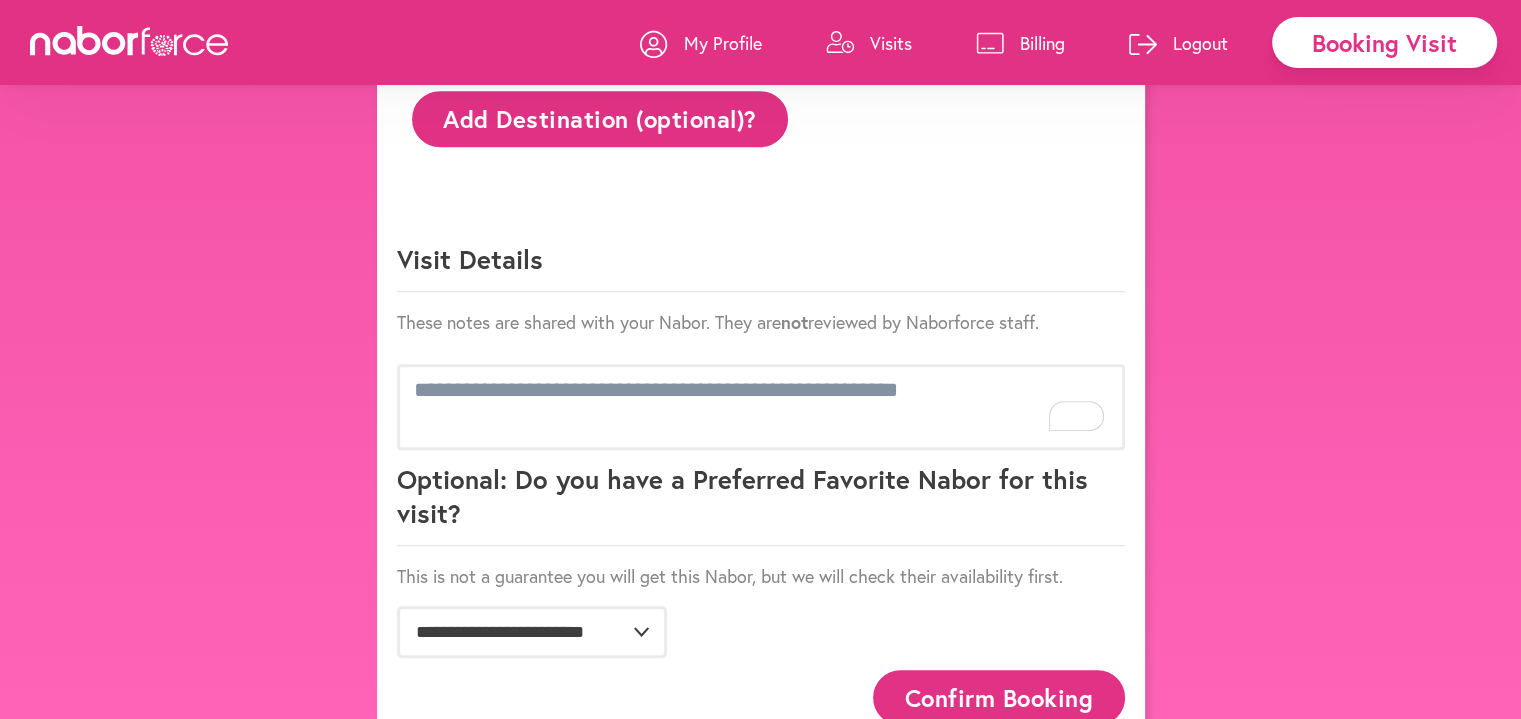 click on "Confirm Booking" at bounding box center (999, 697) 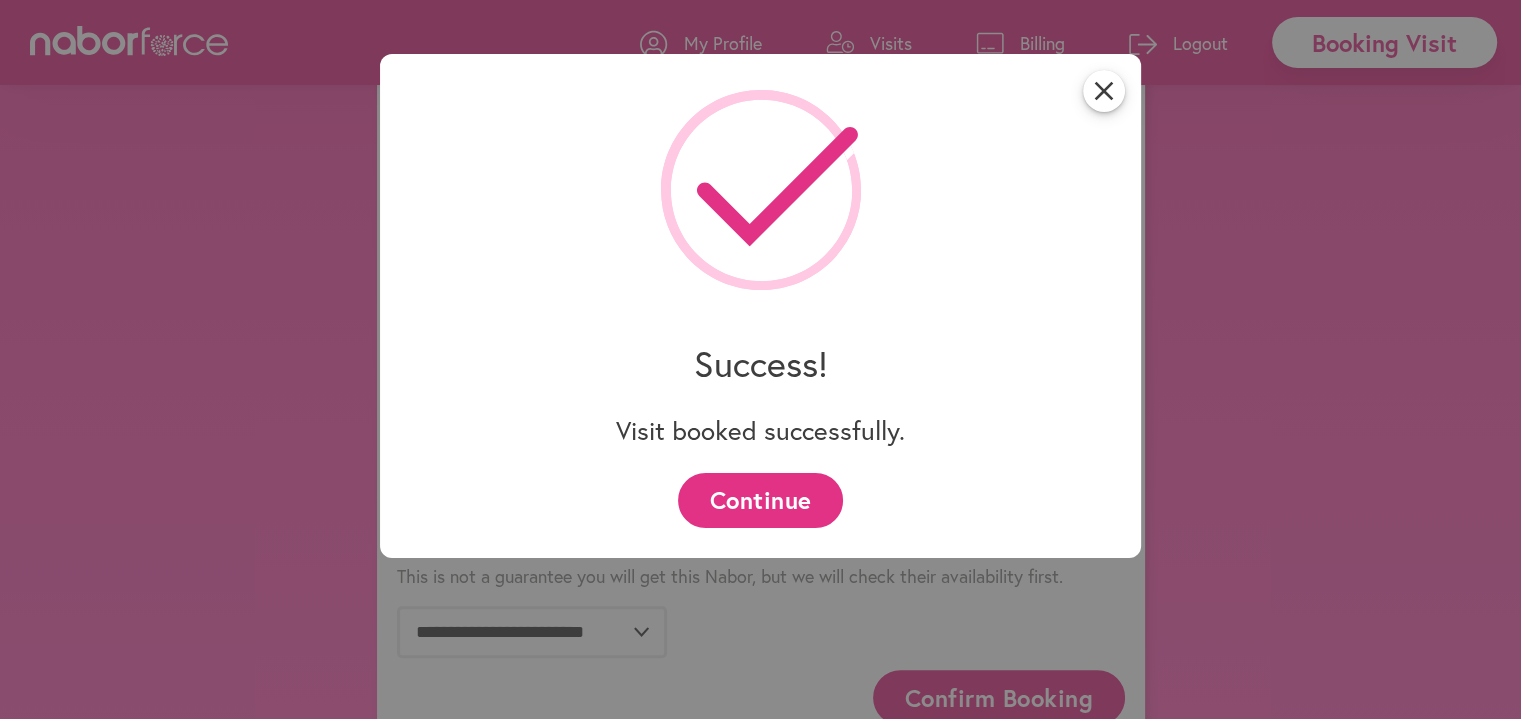 drag, startPoint x: 730, startPoint y: 523, endPoint x: 738, endPoint y: 508, distance: 17 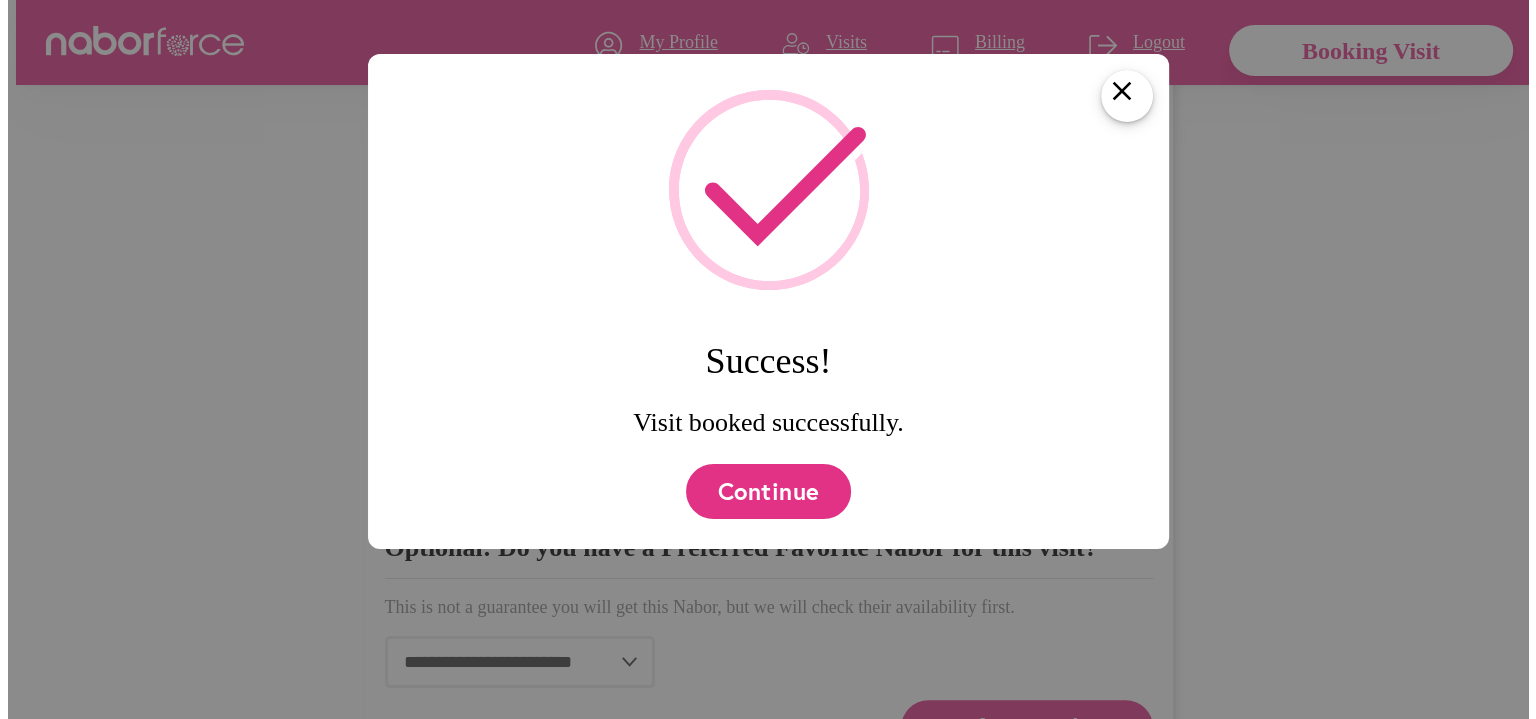 scroll, scrollTop: 0, scrollLeft: 0, axis: both 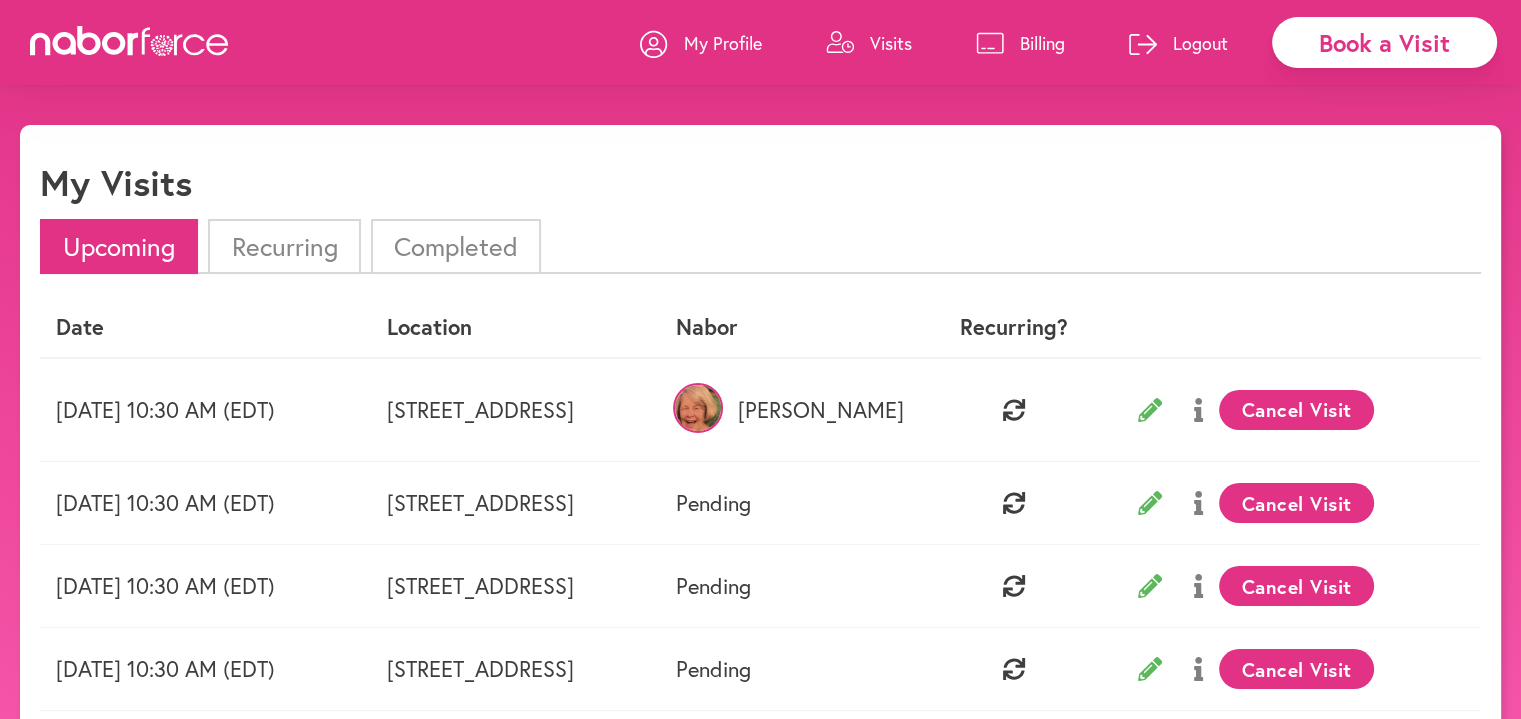 click on "Upcoming" at bounding box center [119, 246] 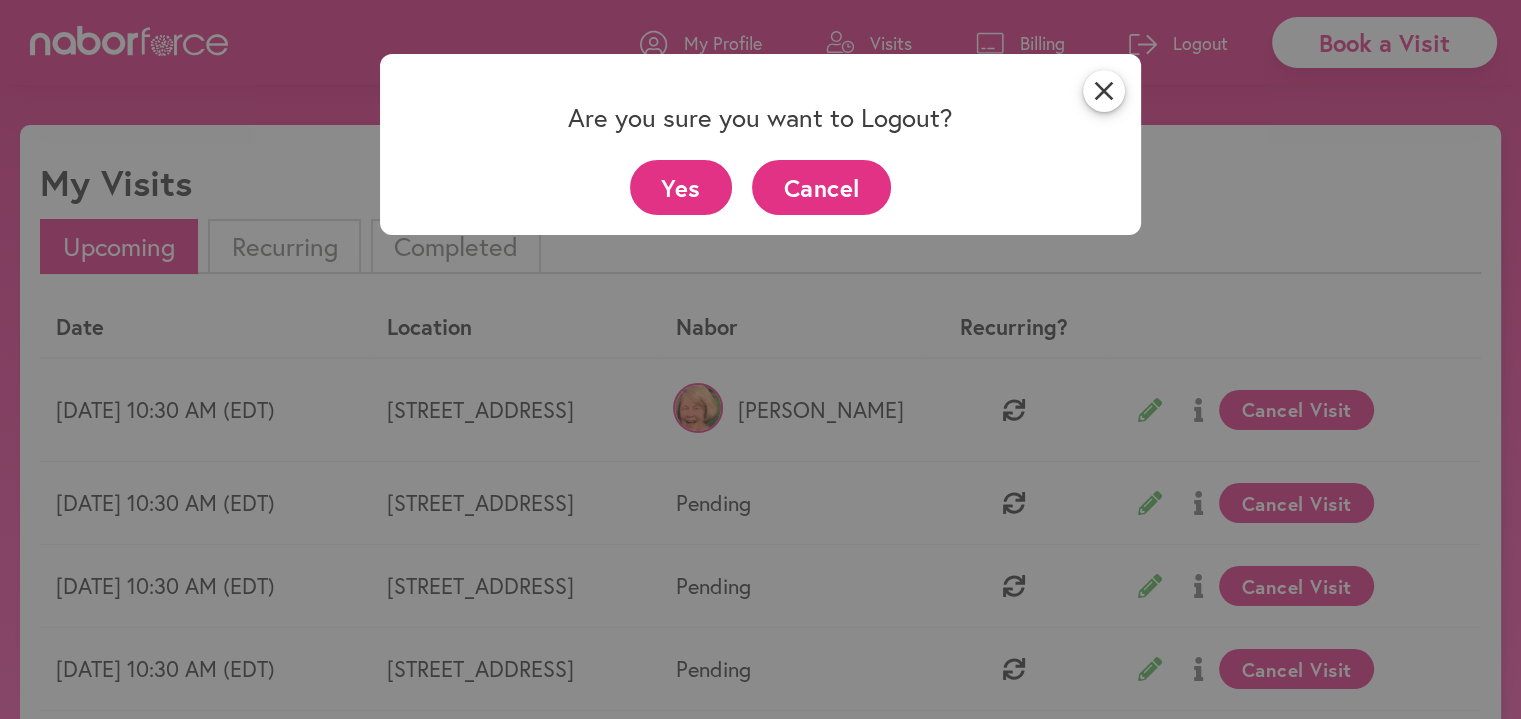 click on "Yes" at bounding box center (681, 187) 